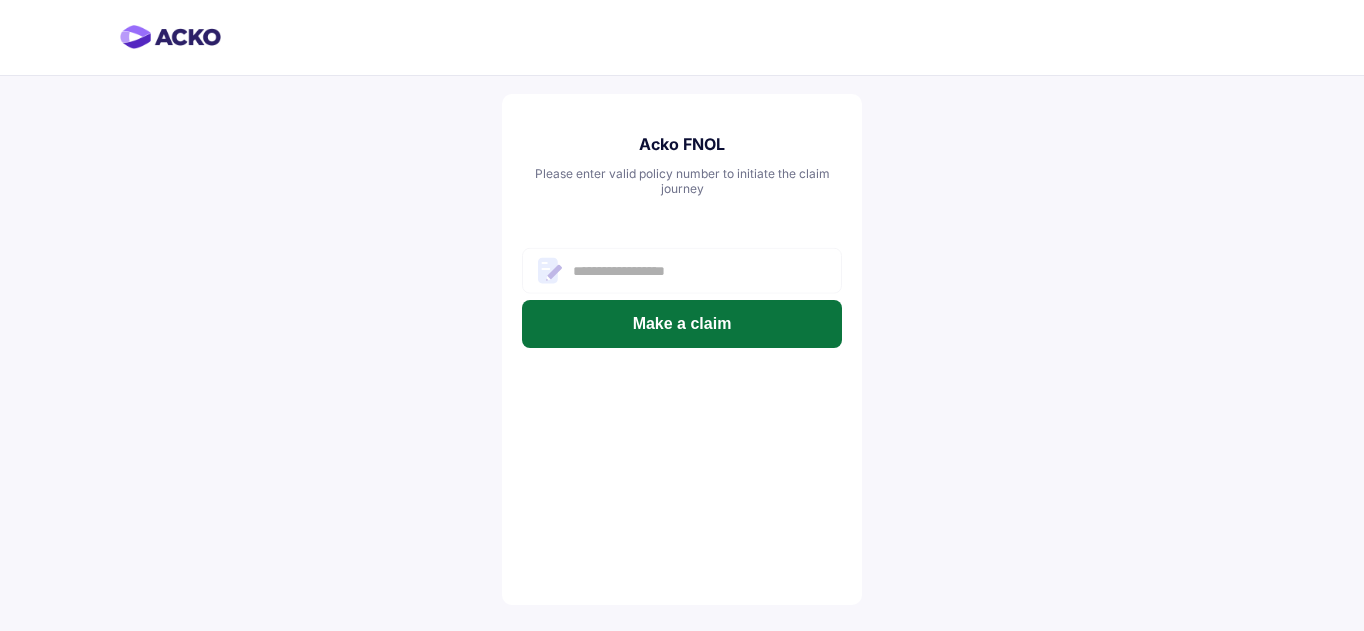 scroll, scrollTop: 0, scrollLeft: 0, axis: both 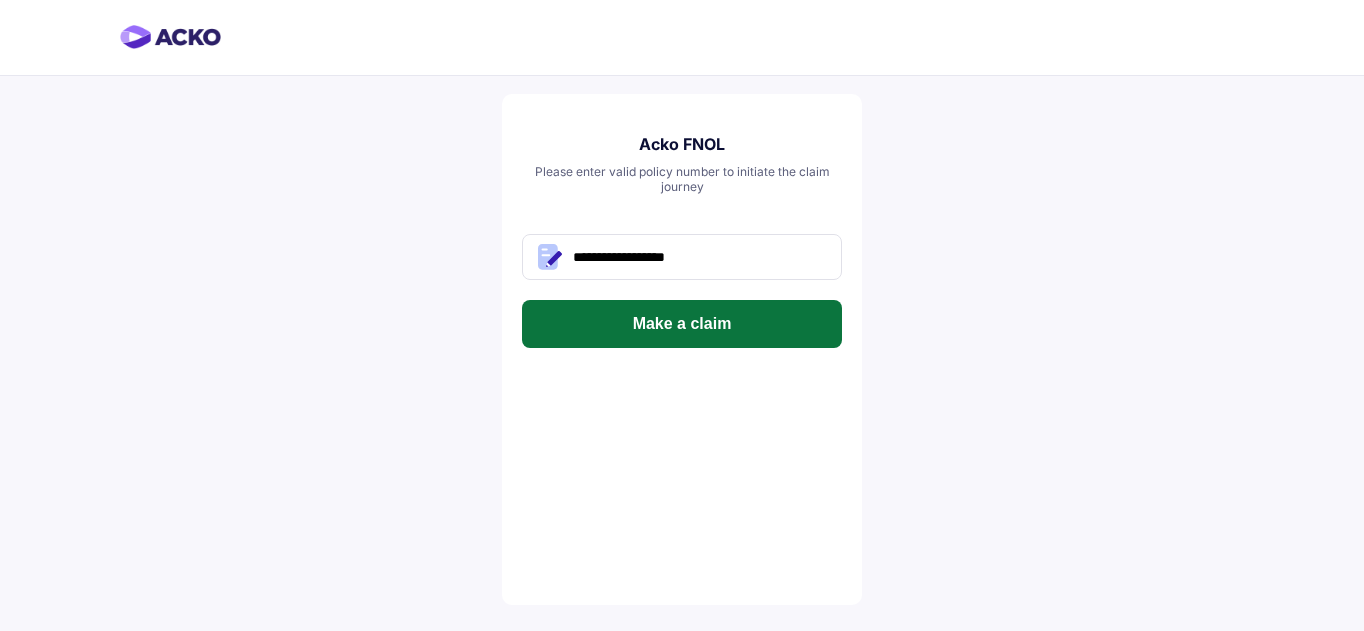 click on "Make a claim" at bounding box center [682, 324] 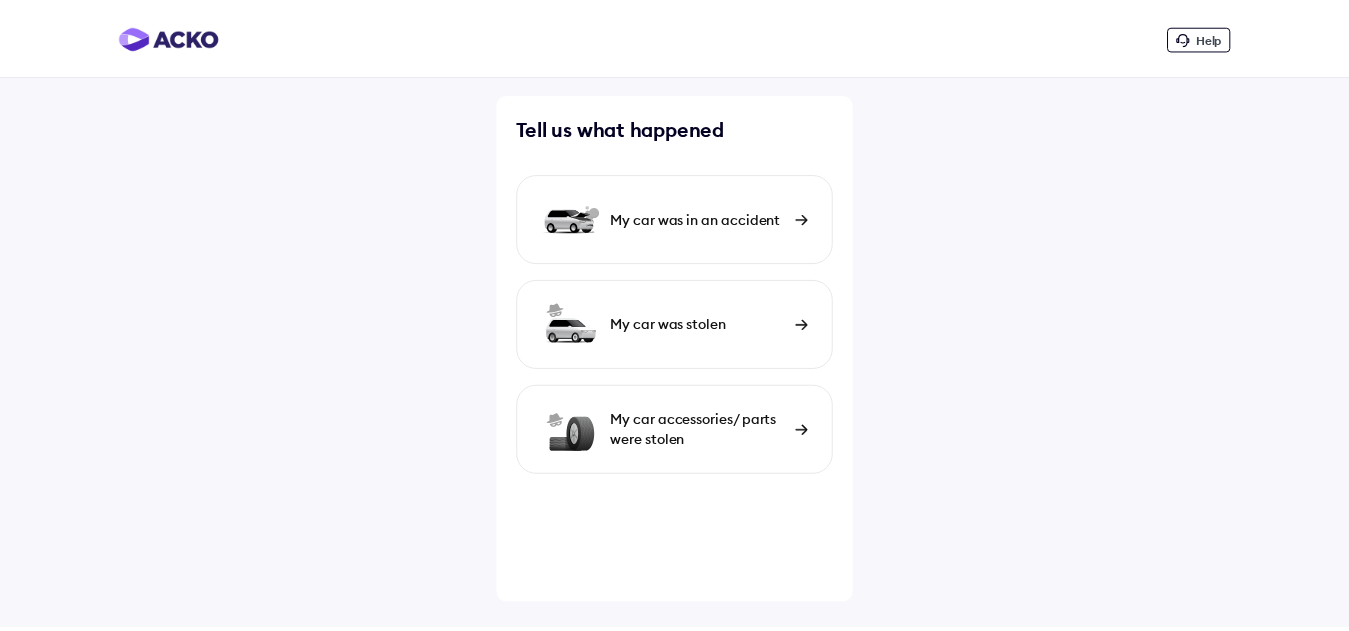 scroll, scrollTop: 0, scrollLeft: 0, axis: both 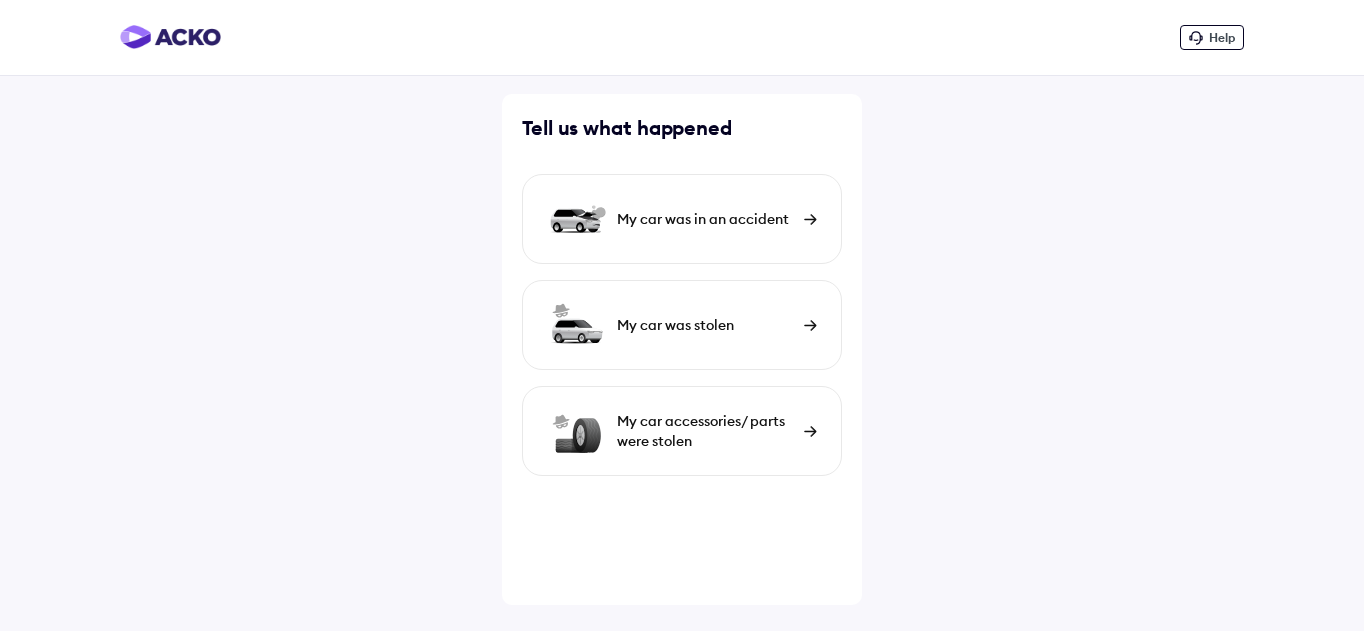 click on "My car was in an accident" at bounding box center [705, 219] 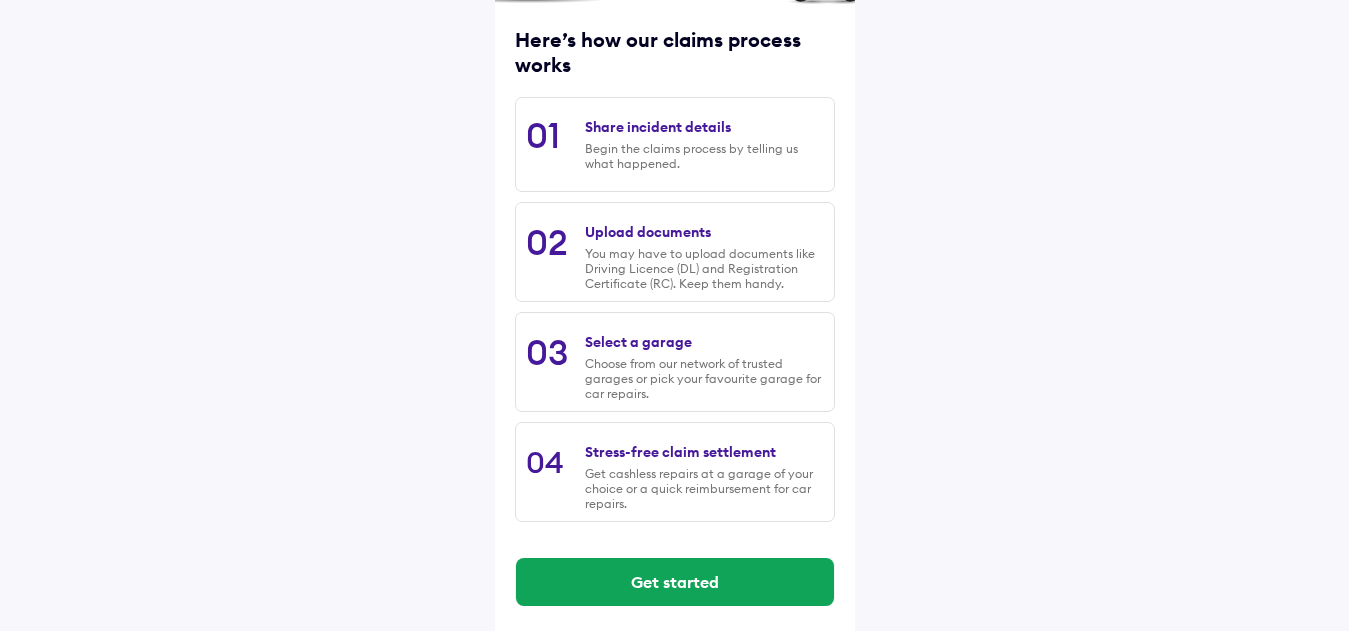 scroll, scrollTop: 265, scrollLeft: 0, axis: vertical 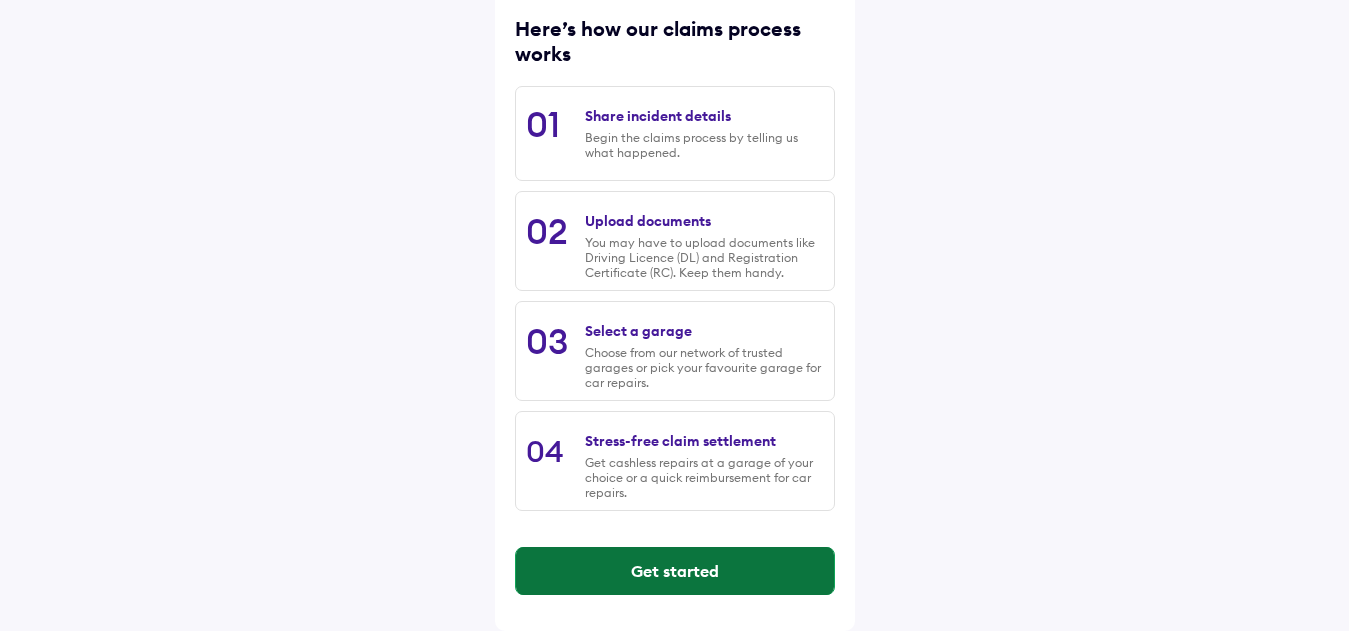 click on "Get started" at bounding box center [675, 571] 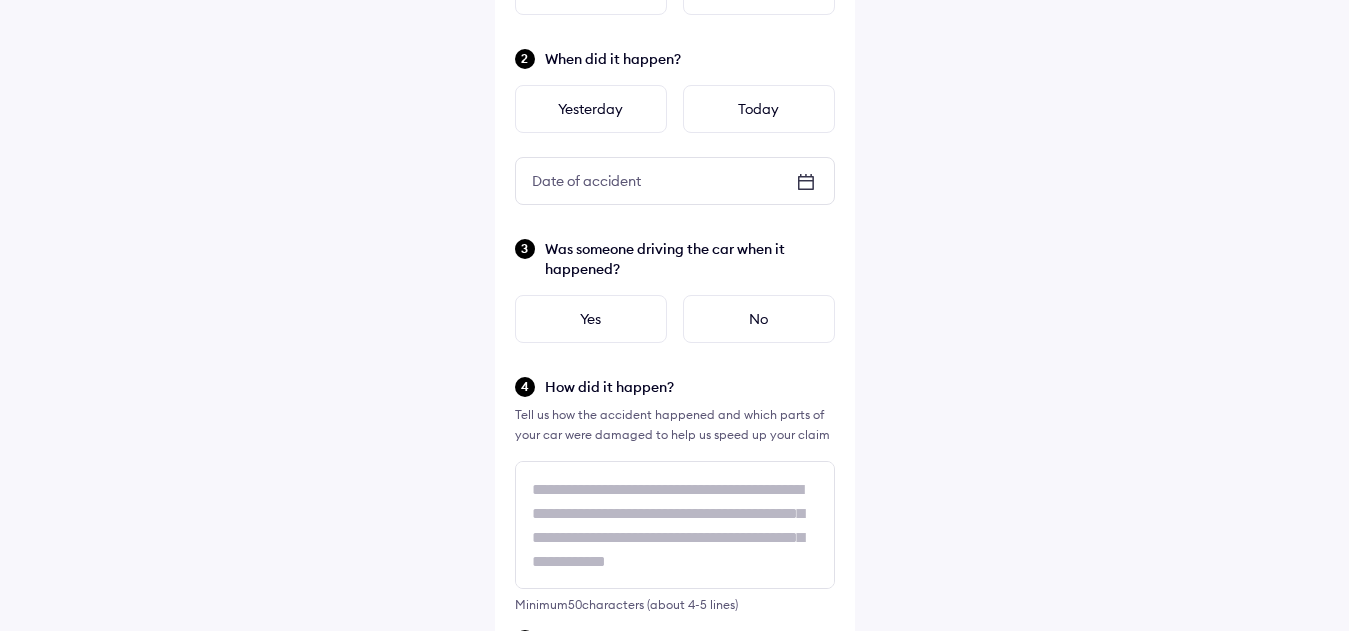 scroll, scrollTop: 0, scrollLeft: 0, axis: both 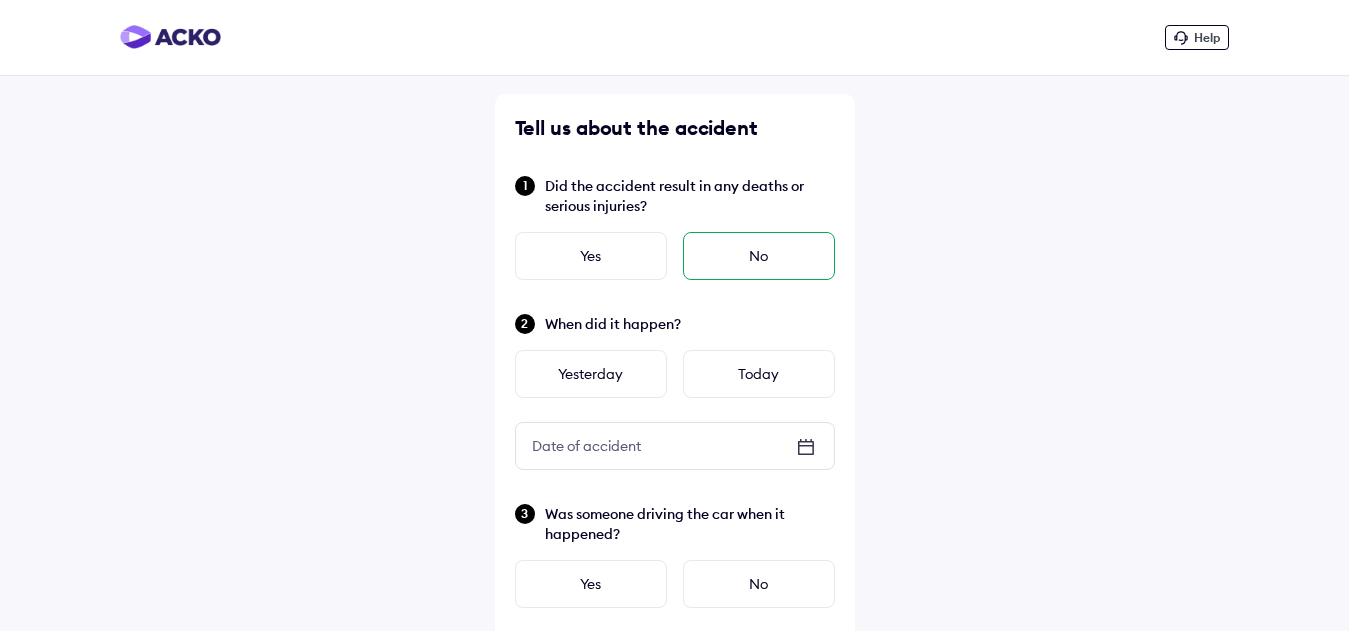click on "No" at bounding box center (759, 256) 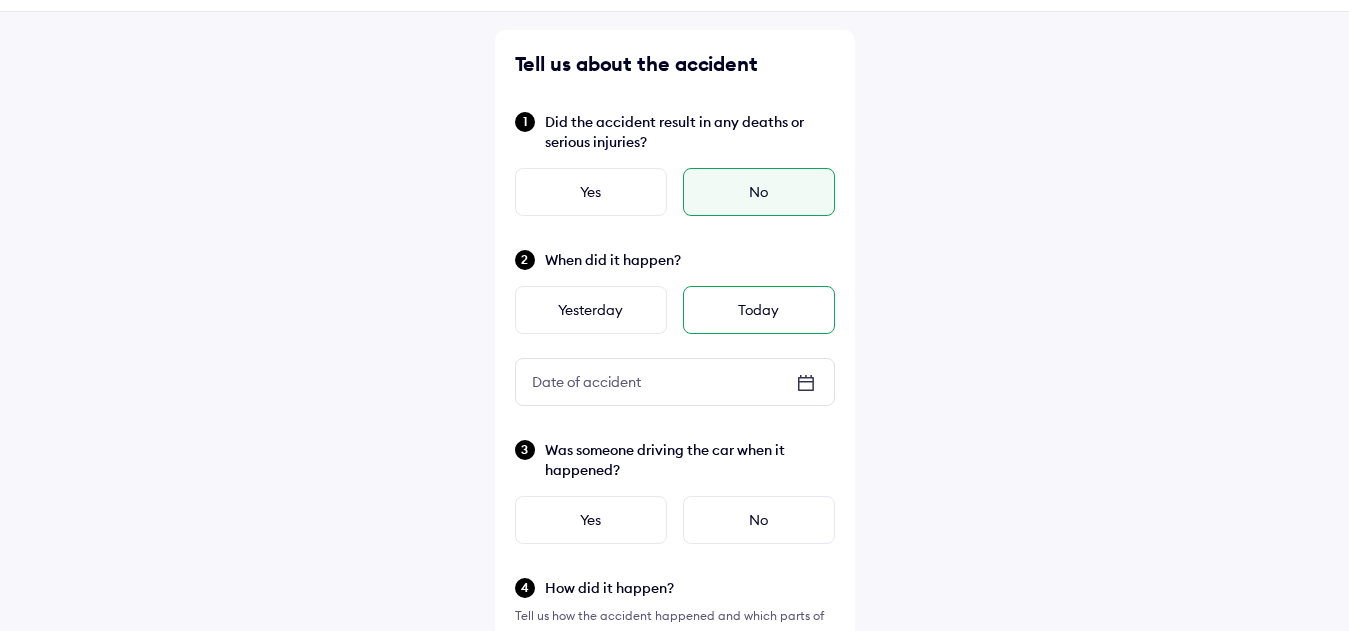 scroll, scrollTop: 100, scrollLeft: 0, axis: vertical 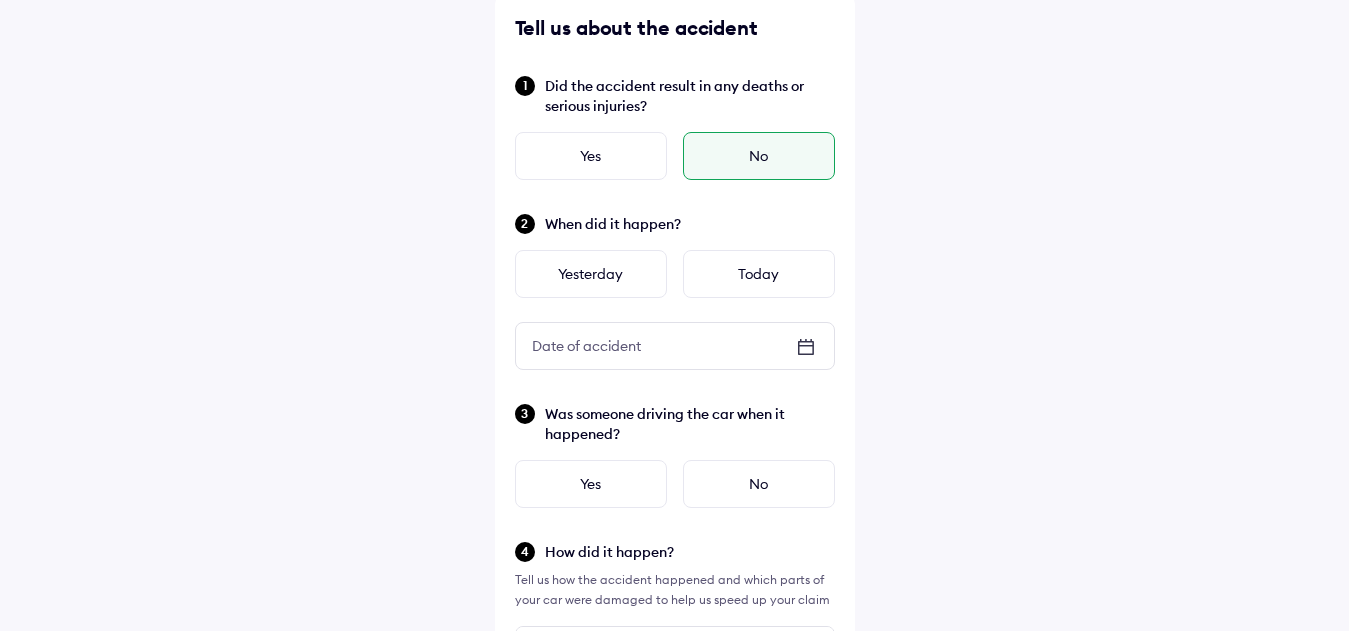 click 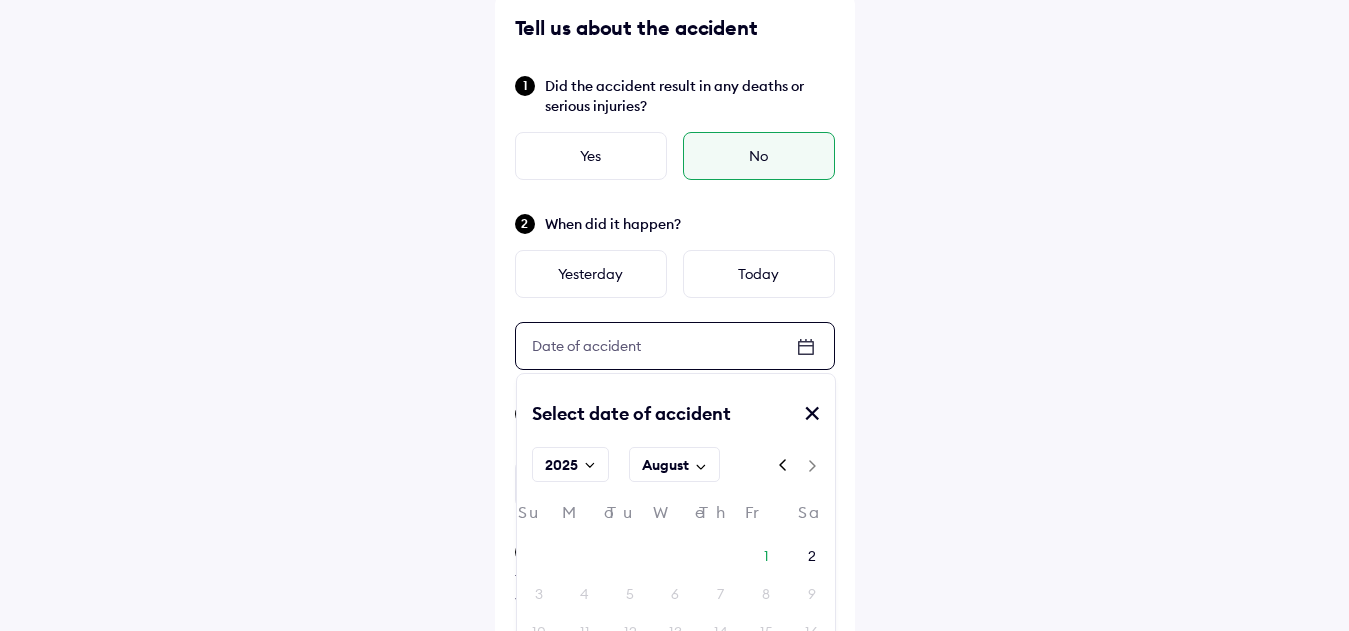 click 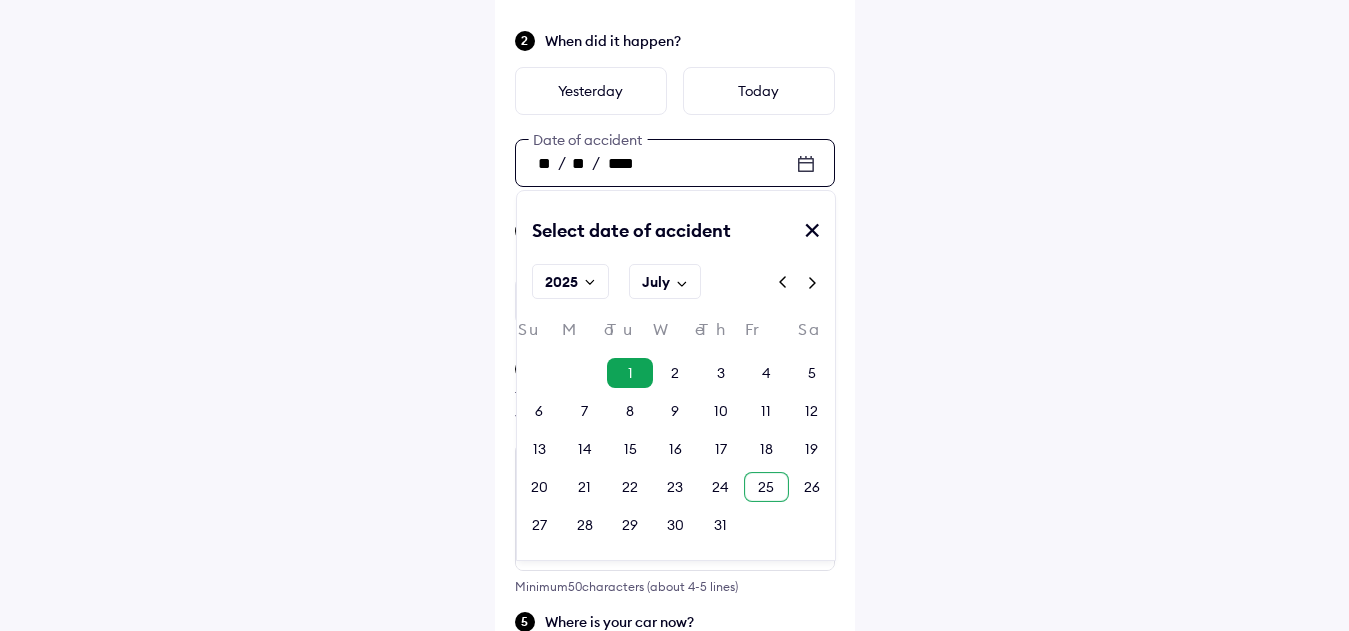 scroll, scrollTop: 300, scrollLeft: 0, axis: vertical 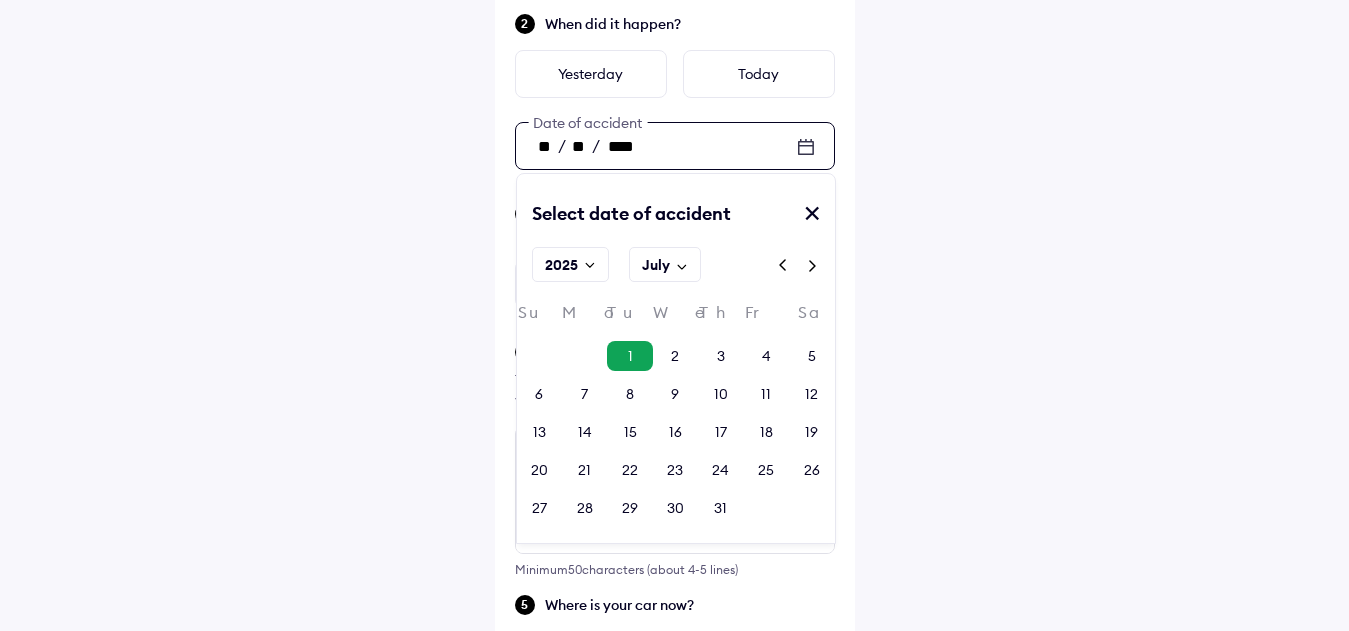 click 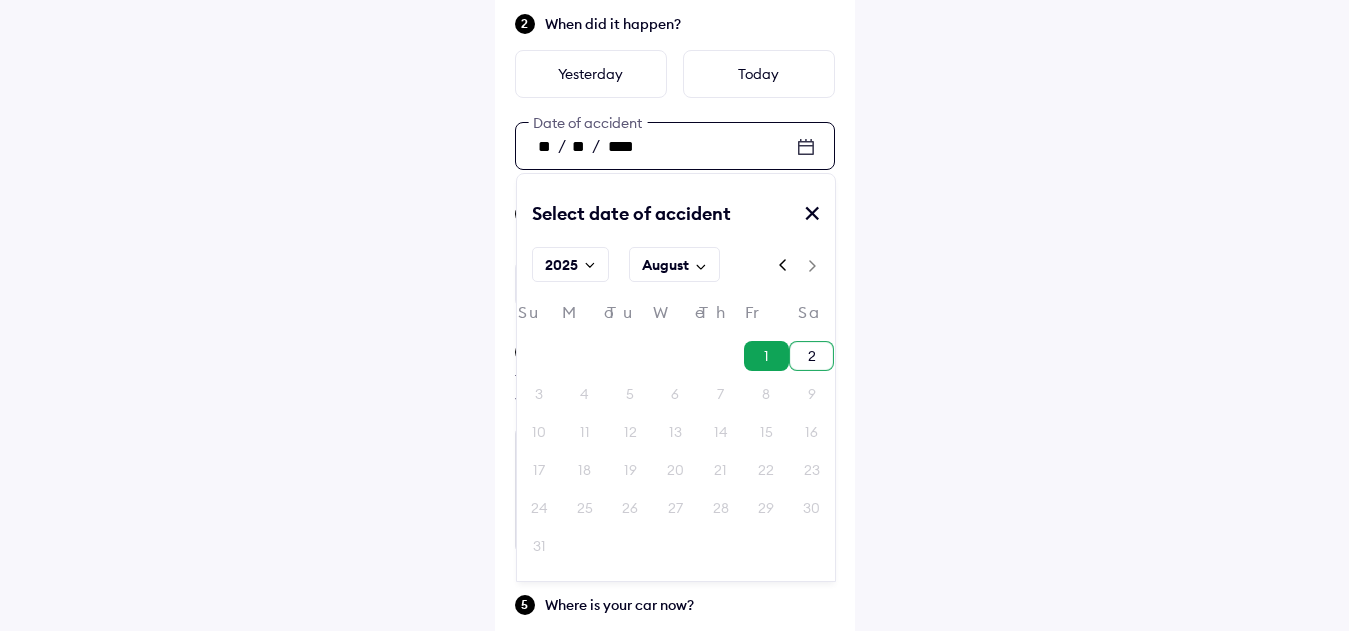 click on "2" at bounding box center (811, 356) 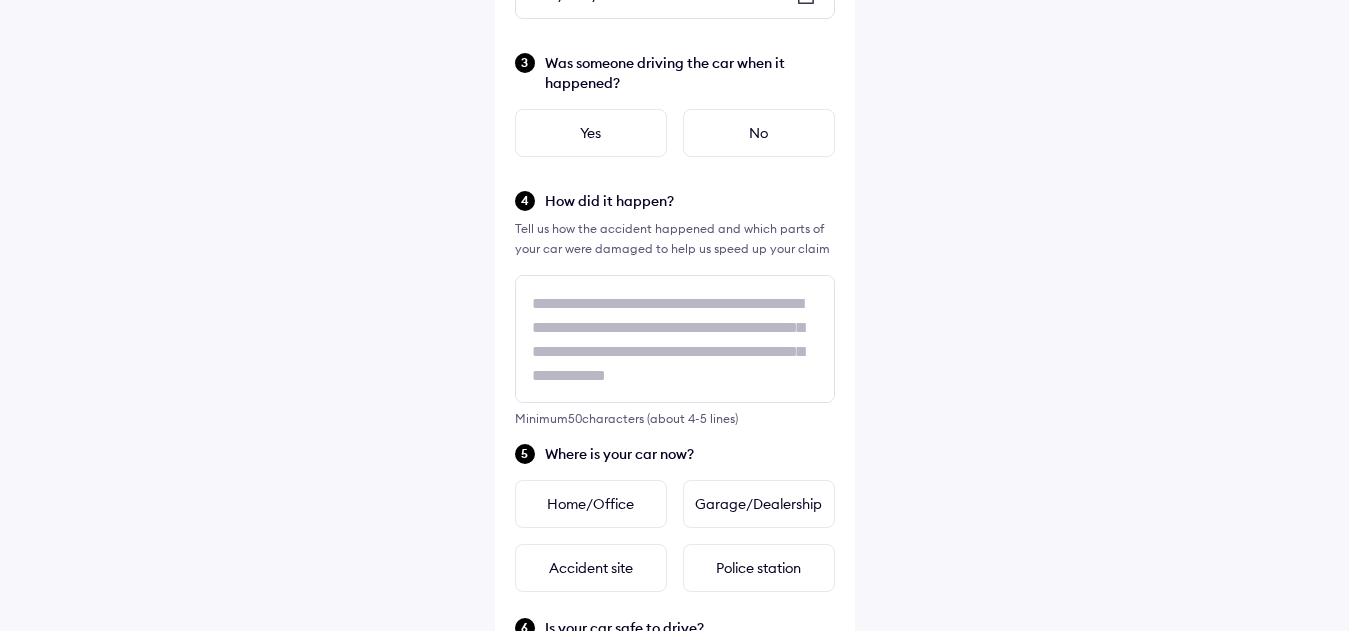 scroll, scrollTop: 500, scrollLeft: 0, axis: vertical 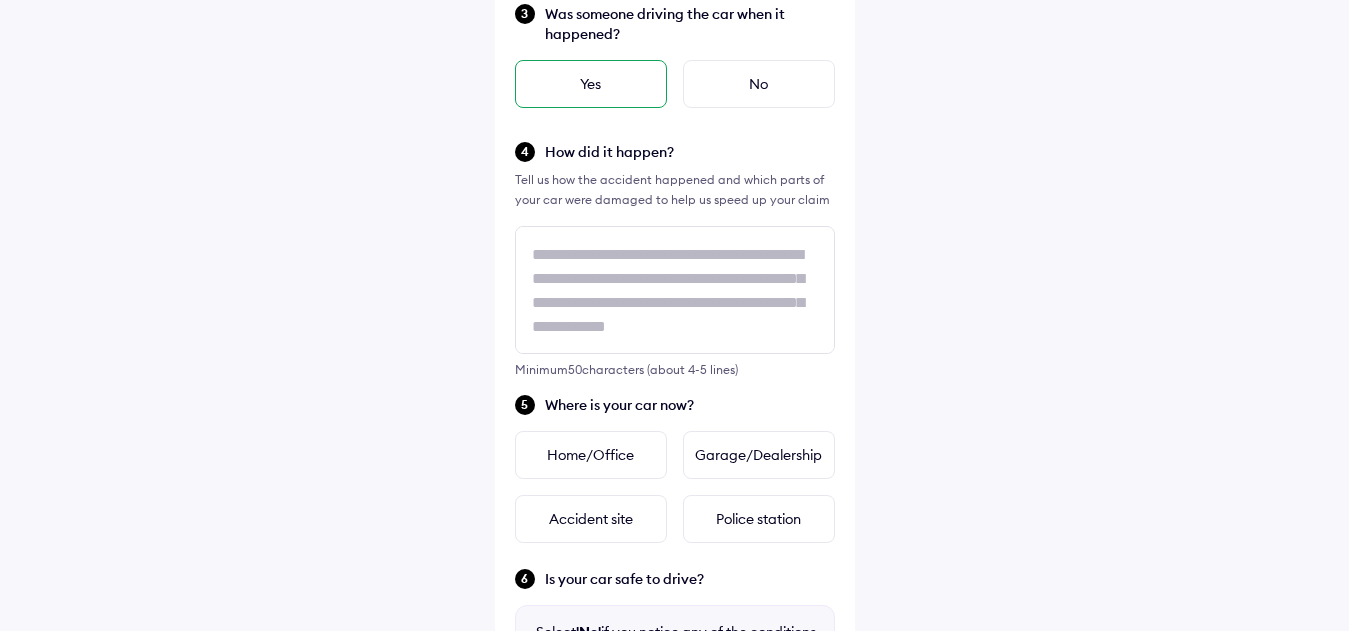 click on "Yes" at bounding box center (591, 84) 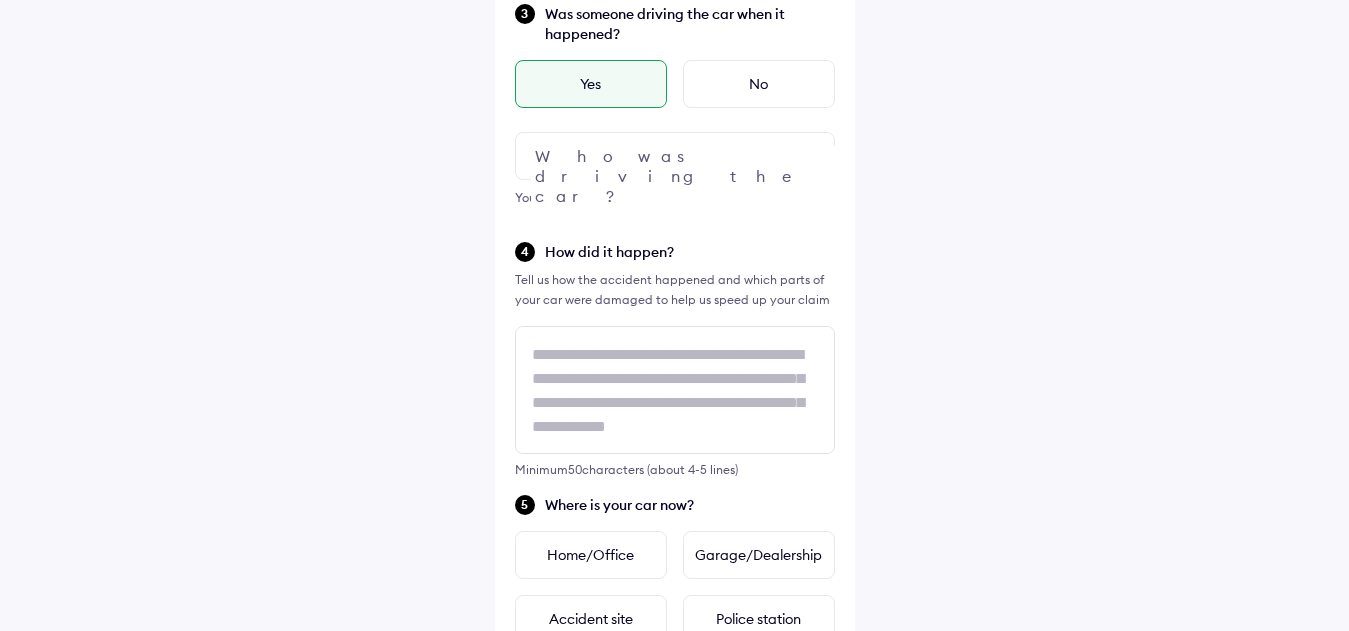 click at bounding box center [675, 156] 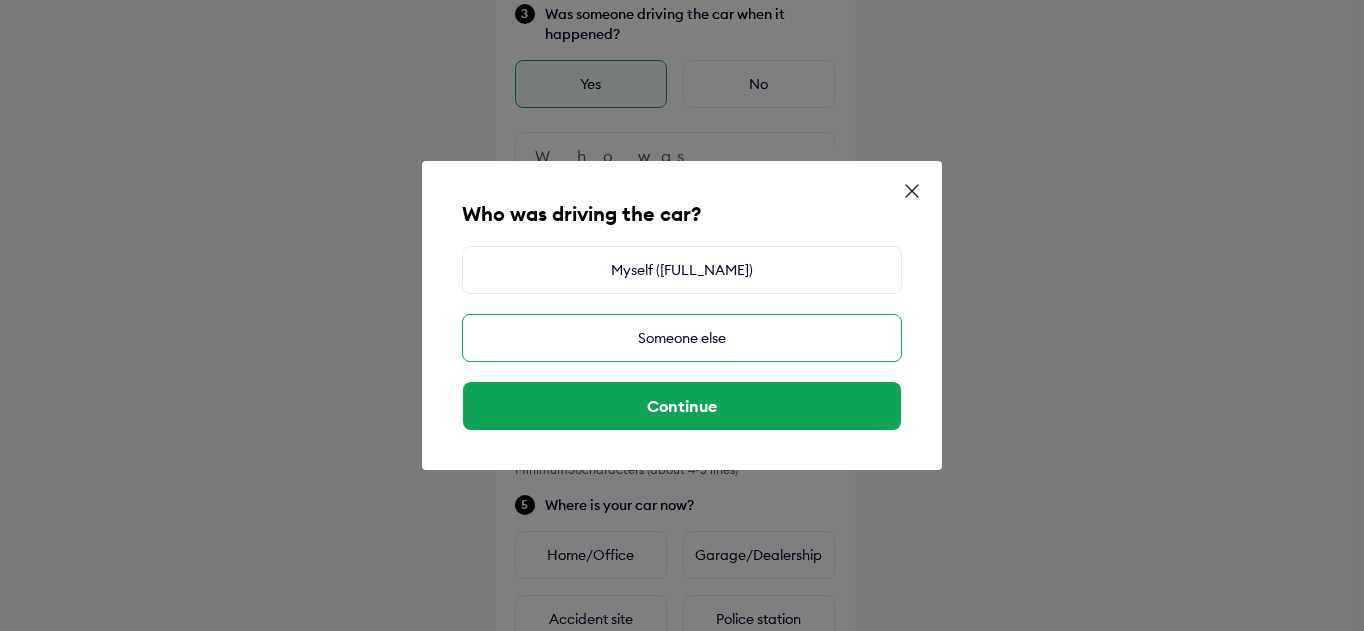 click on "Someone else" at bounding box center [682, 338] 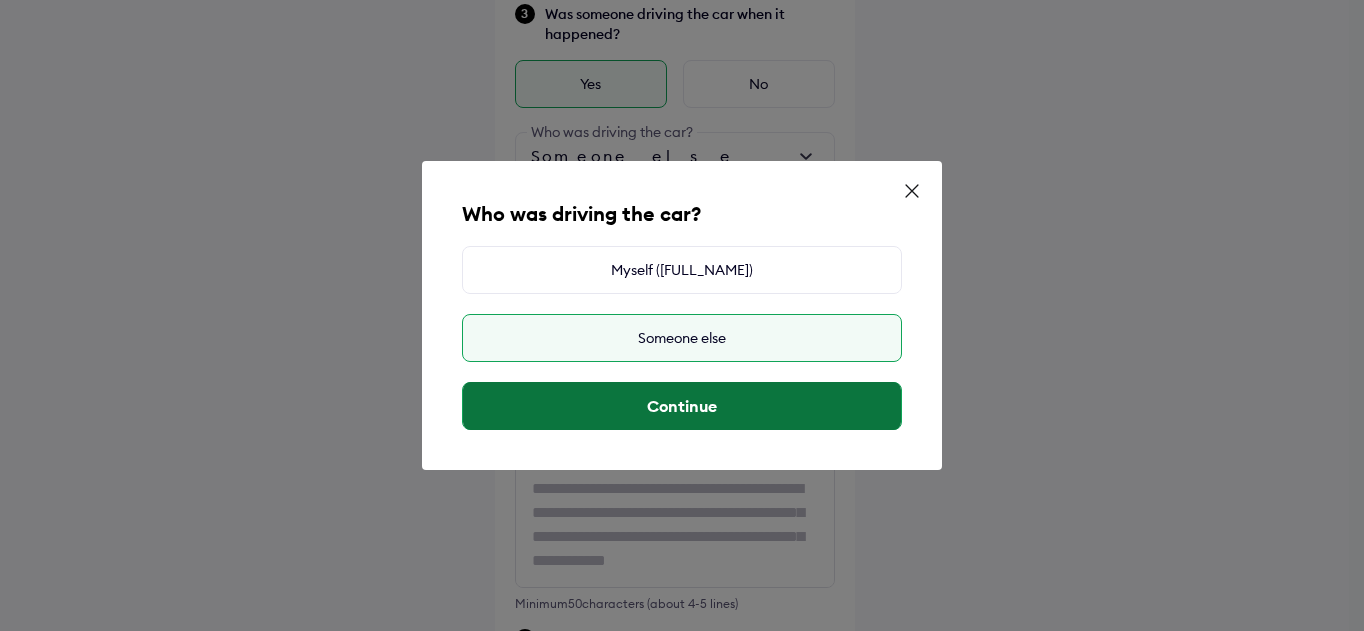 click on "Continue" at bounding box center [682, 406] 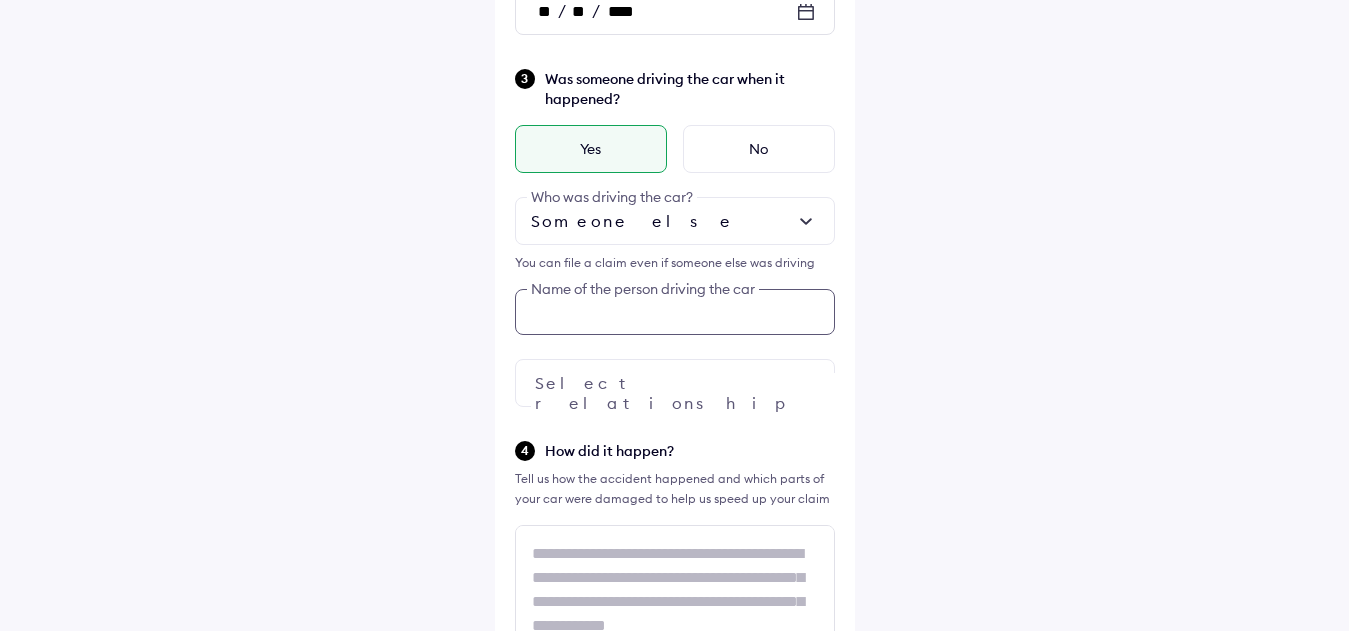 click on "Was someone driving the car when it happened? Yes No Someone else Who was driving the car? You can file a claim even if someone else was driving Name of the person driving the car Select relationship" at bounding box center [675, 237] 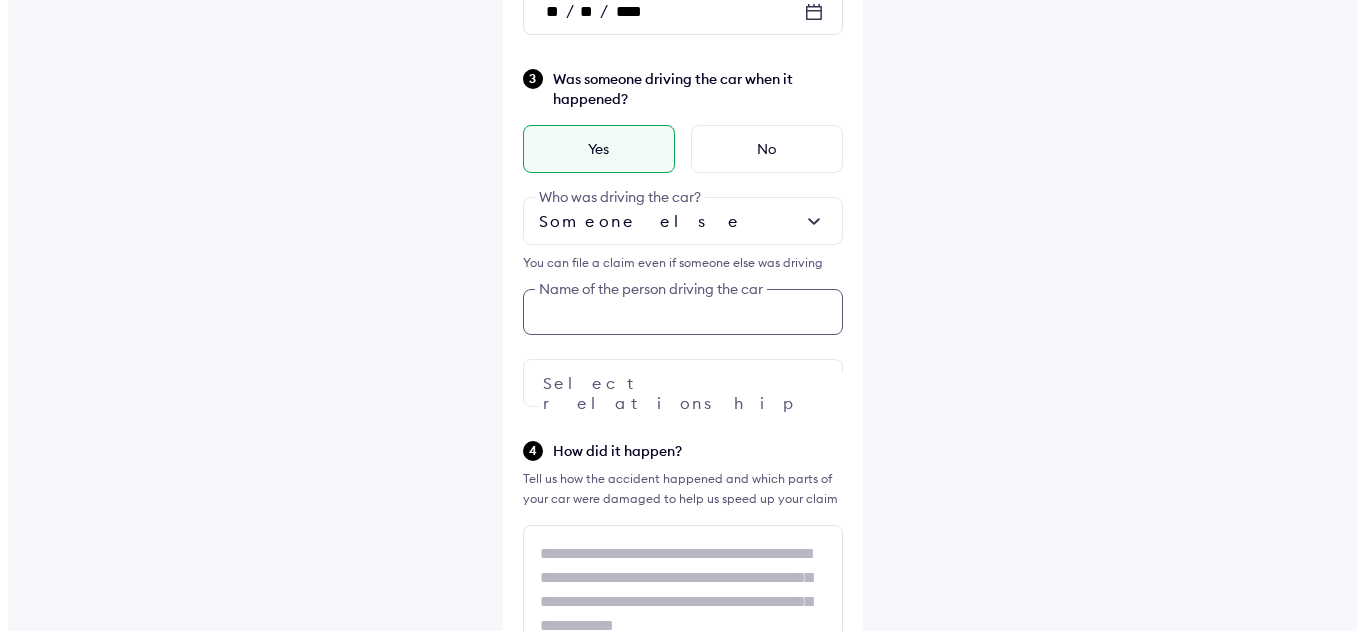 scroll, scrollTop: 432, scrollLeft: 0, axis: vertical 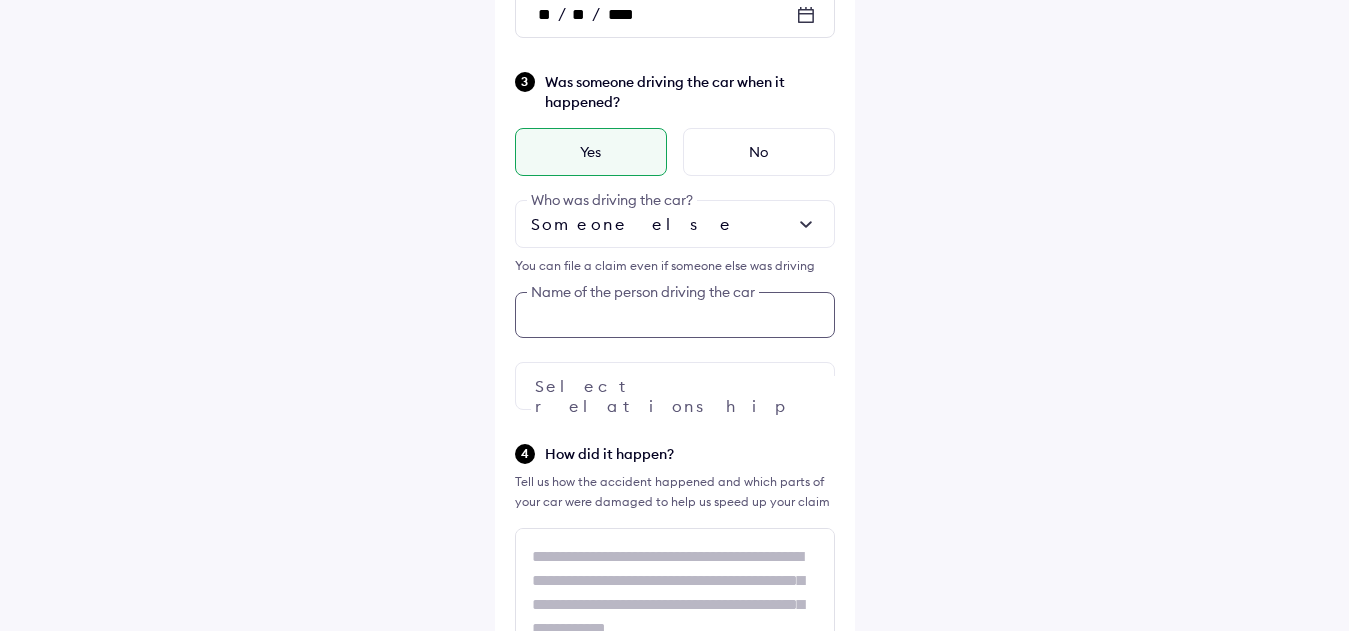 paste on "**********" 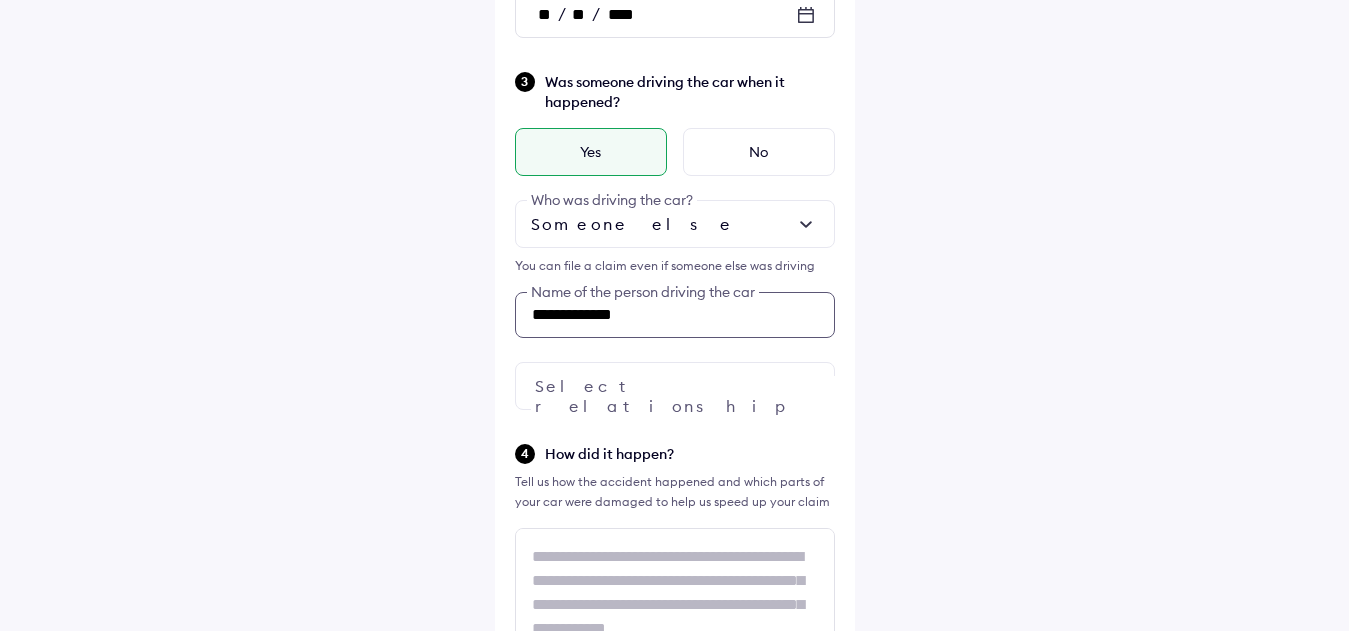 type on "**********" 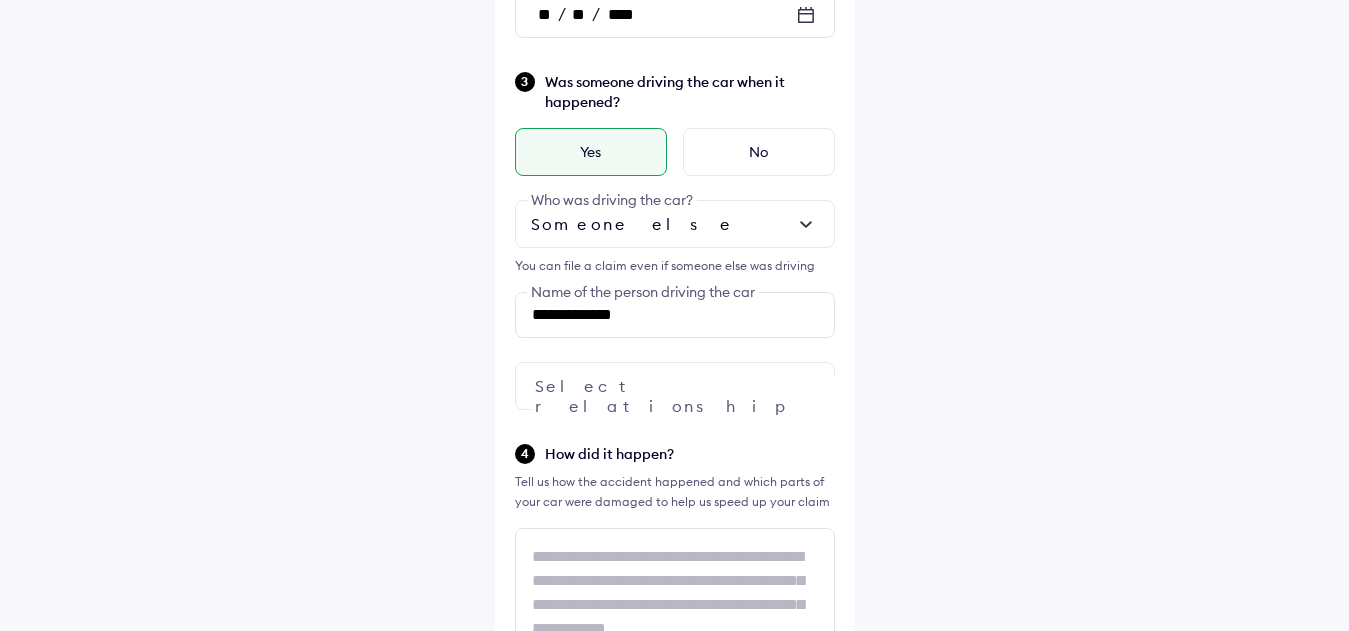click at bounding box center [675, 386] 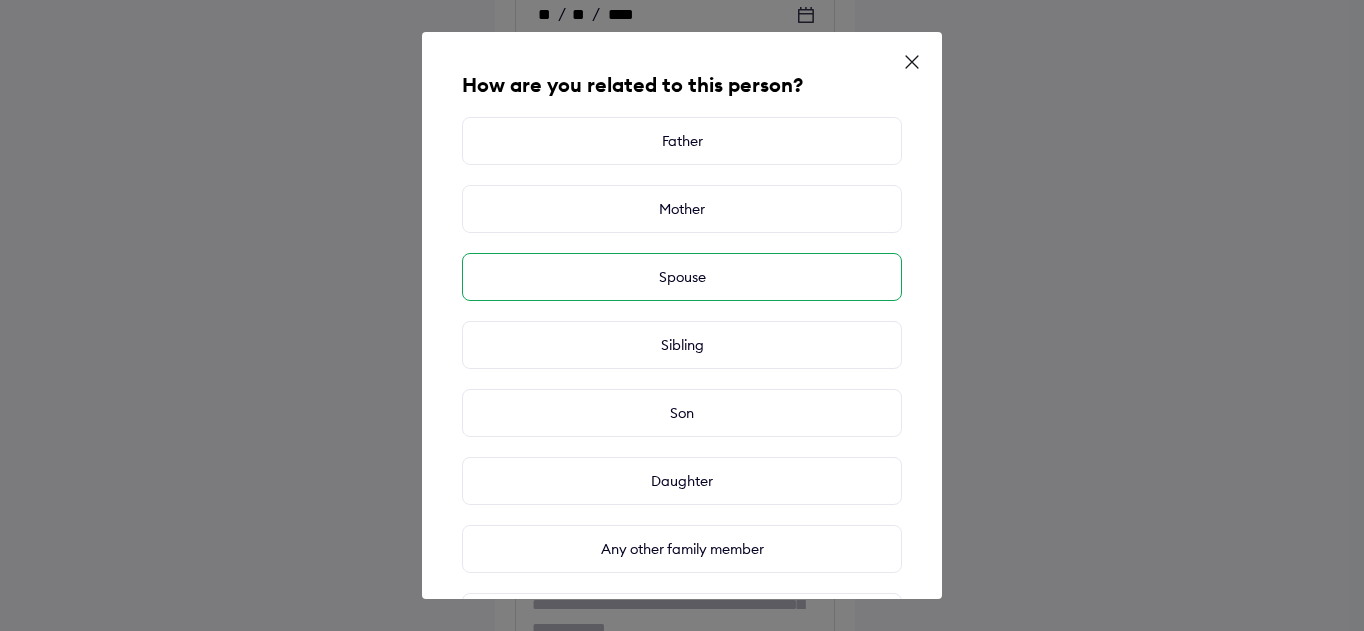 click on "Spouse" at bounding box center (682, 277) 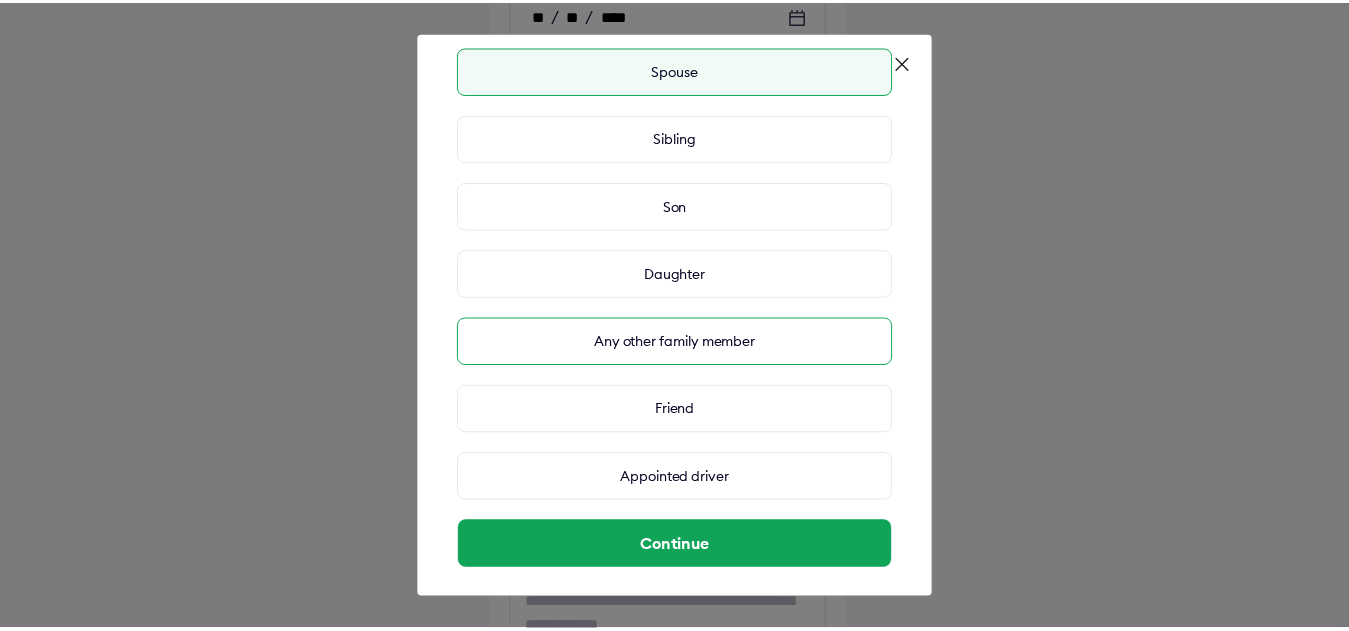 scroll, scrollTop: 218, scrollLeft: 0, axis: vertical 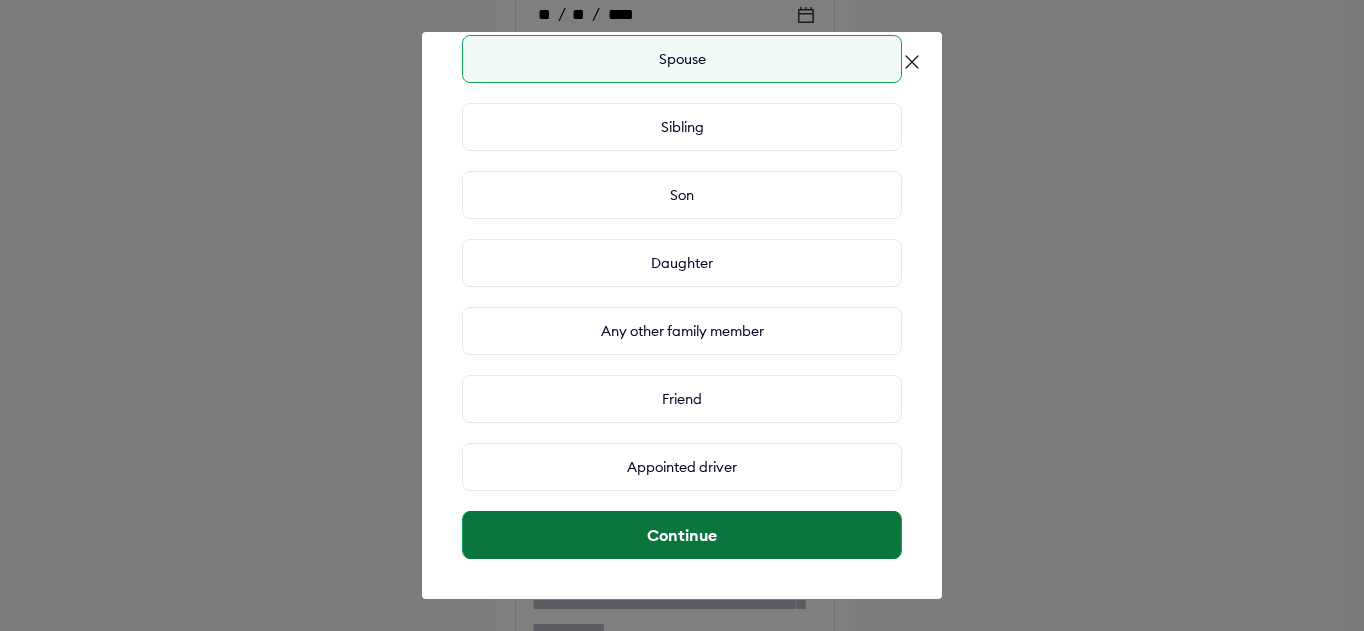 click on "Continue" at bounding box center [682, 535] 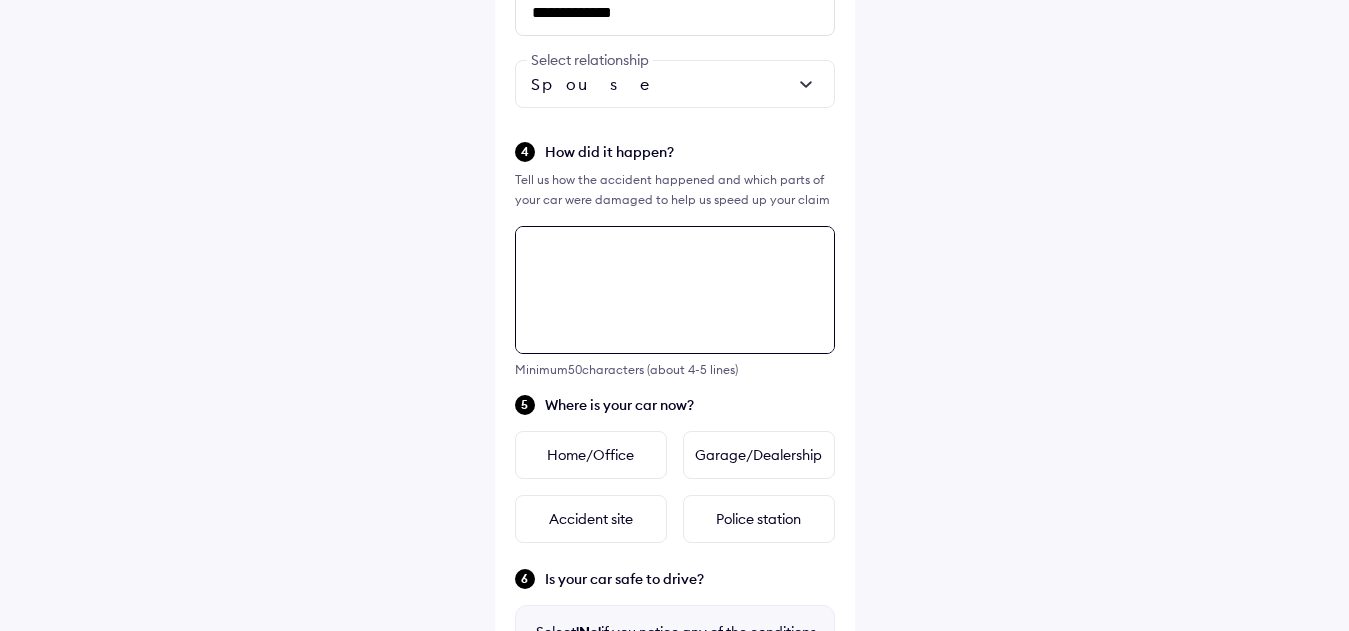 click on "**********" at bounding box center [675, 237] 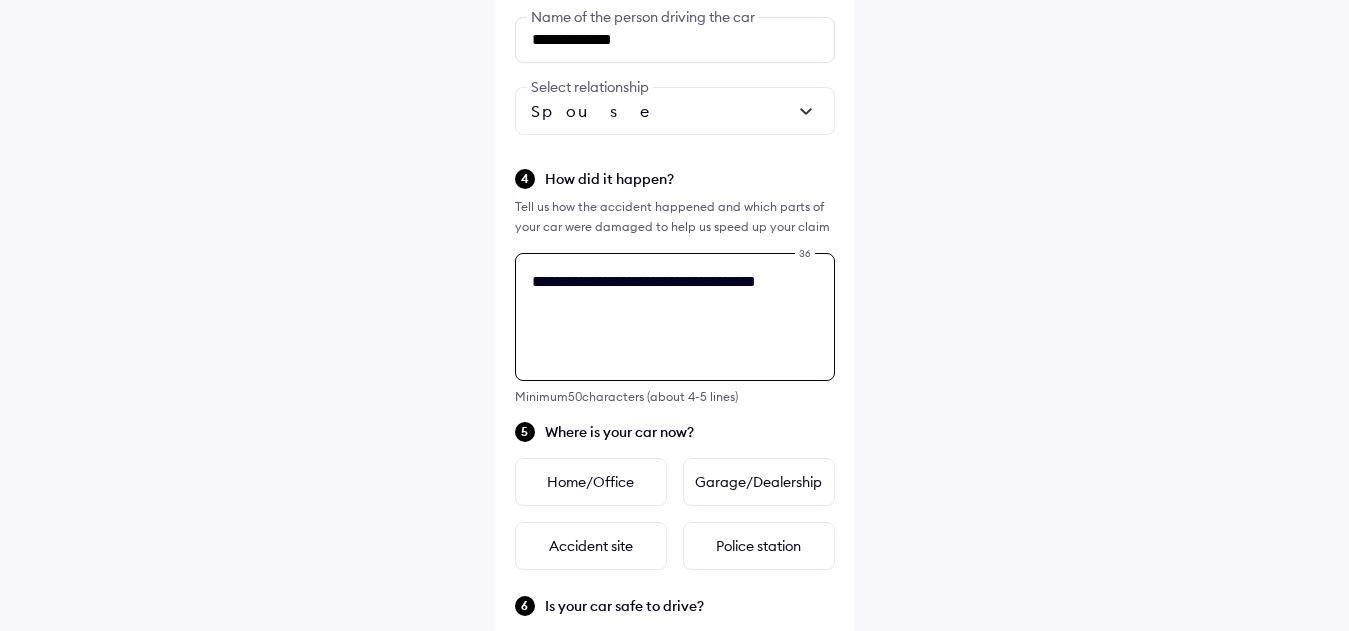 scroll, scrollTop: 660, scrollLeft: 0, axis: vertical 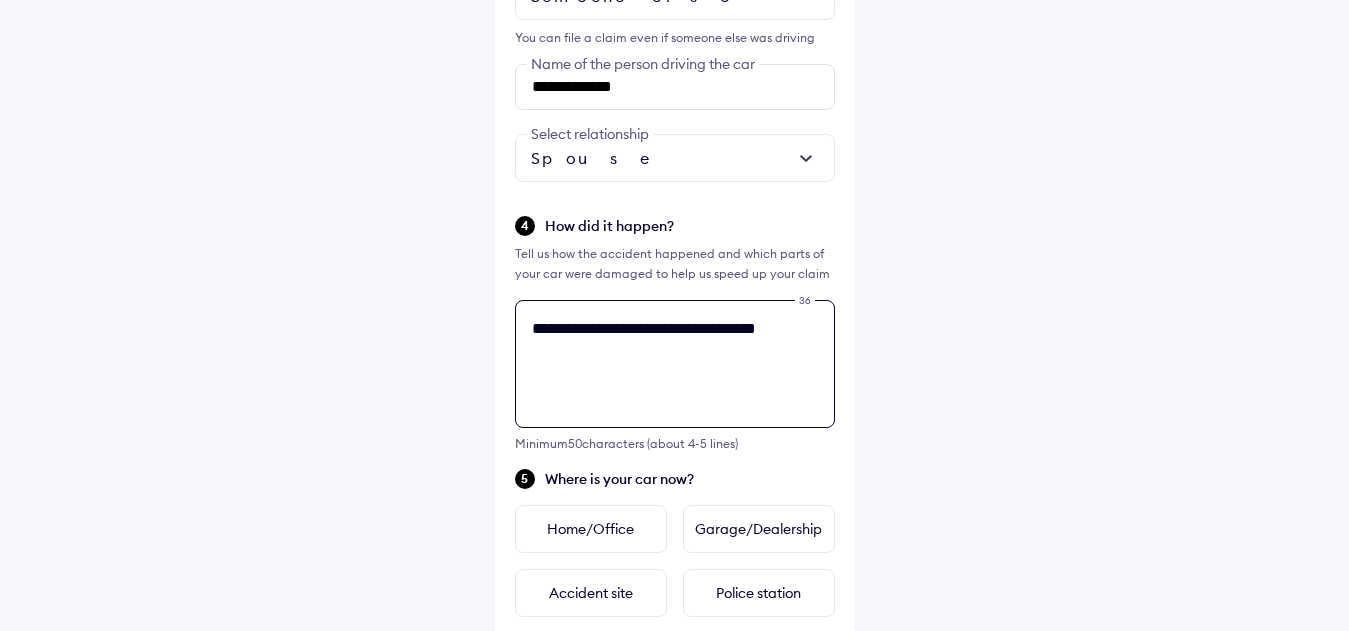 click on "**********" at bounding box center (675, 364) 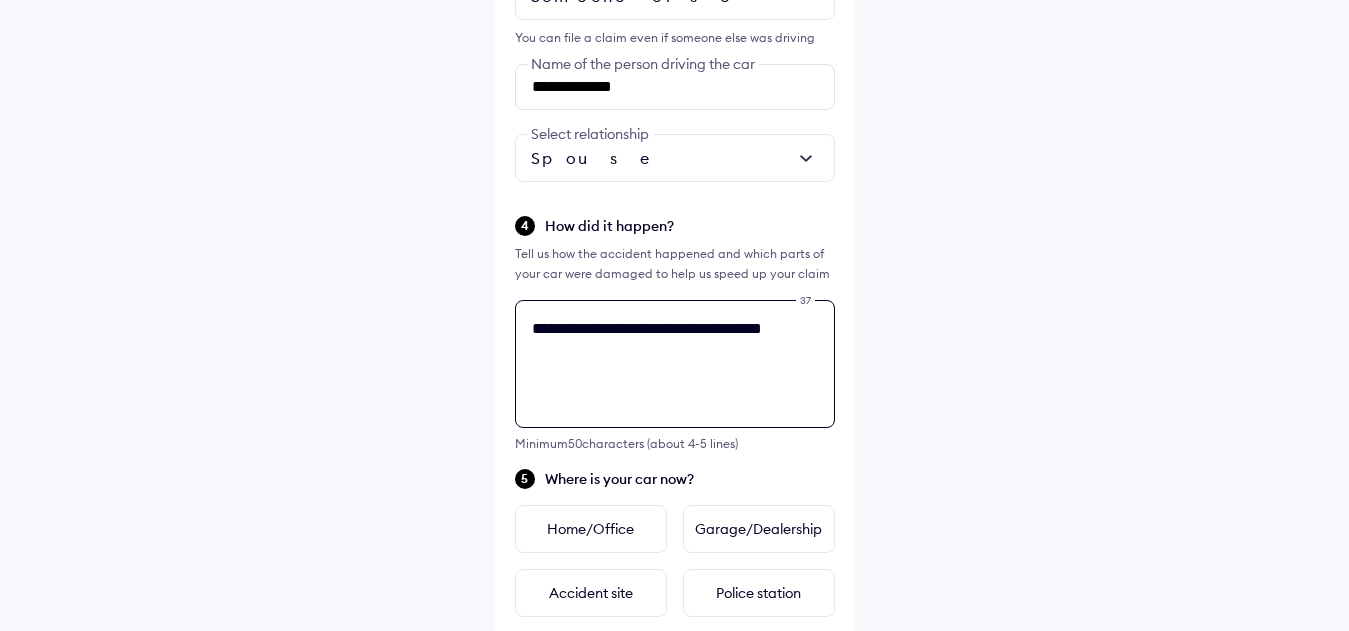 click on "**********" at bounding box center [675, 364] 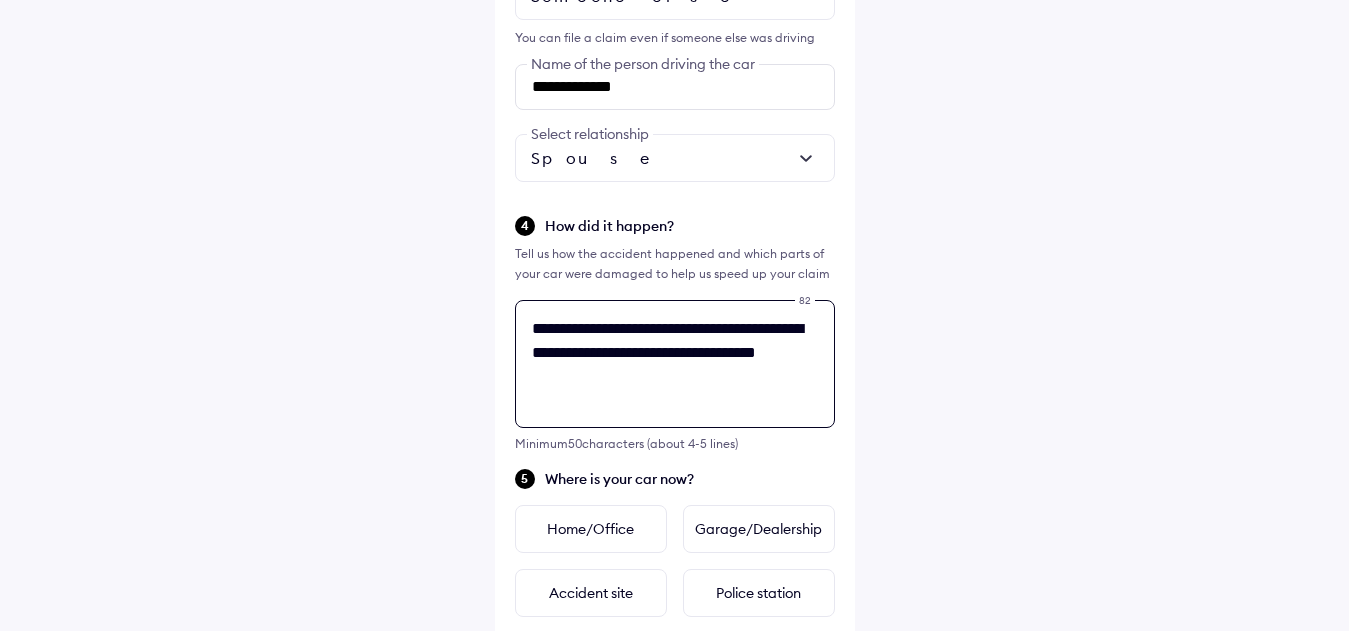 type on "**********" 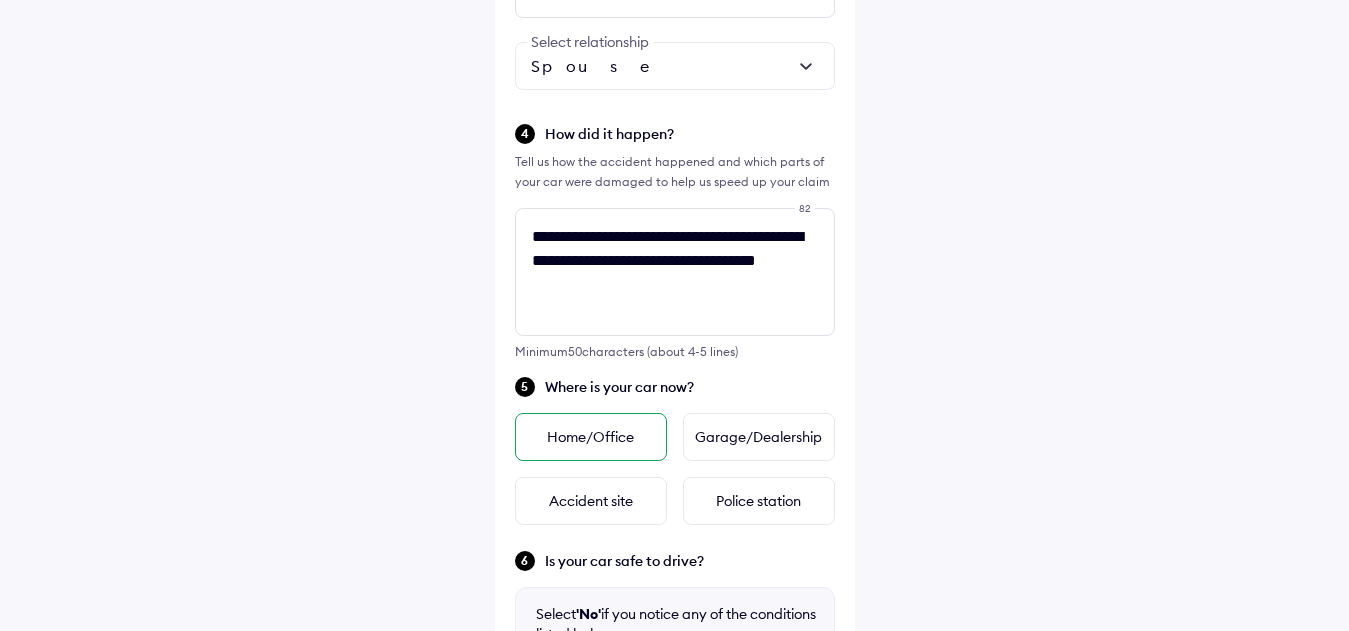 scroll, scrollTop: 960, scrollLeft: 0, axis: vertical 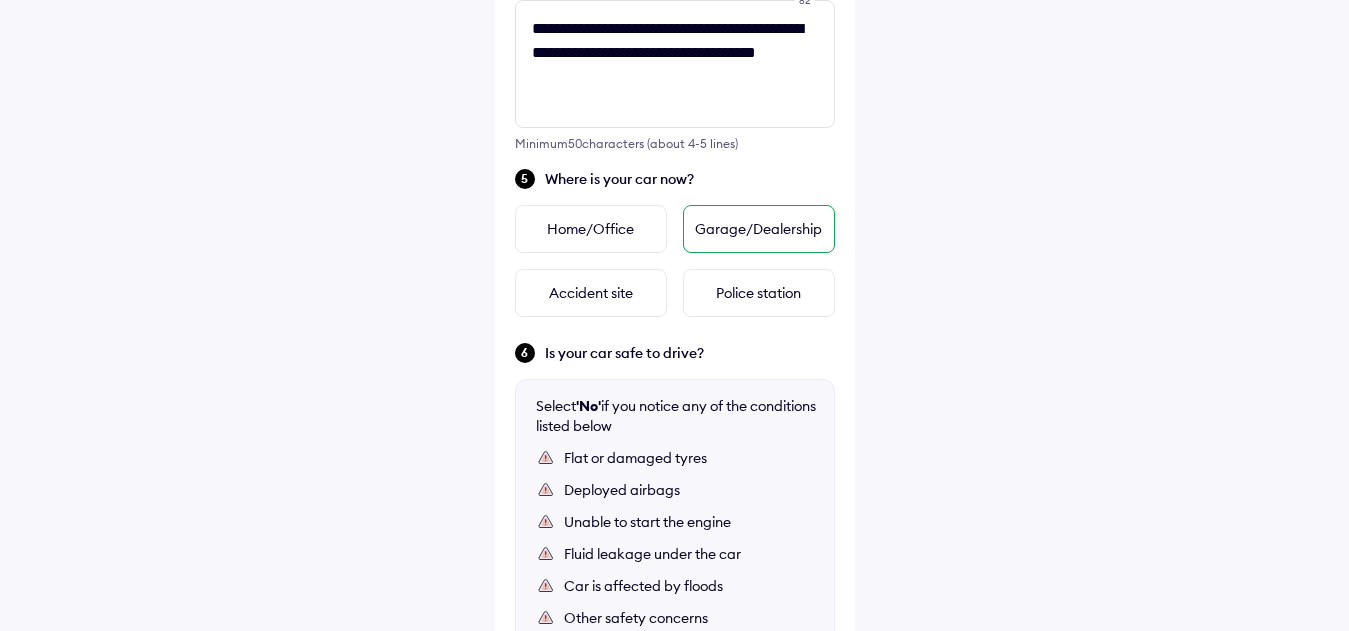 click on "Garage/Dealership" at bounding box center [759, 229] 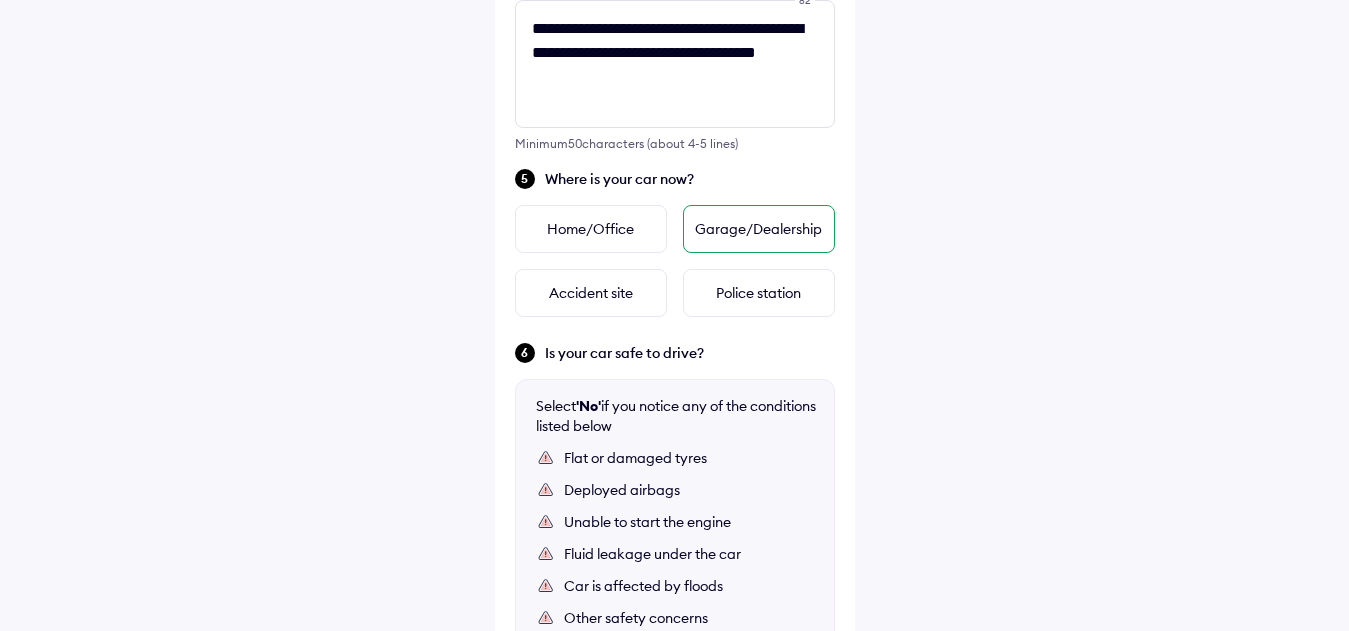 scroll, scrollTop: 0, scrollLeft: 0, axis: both 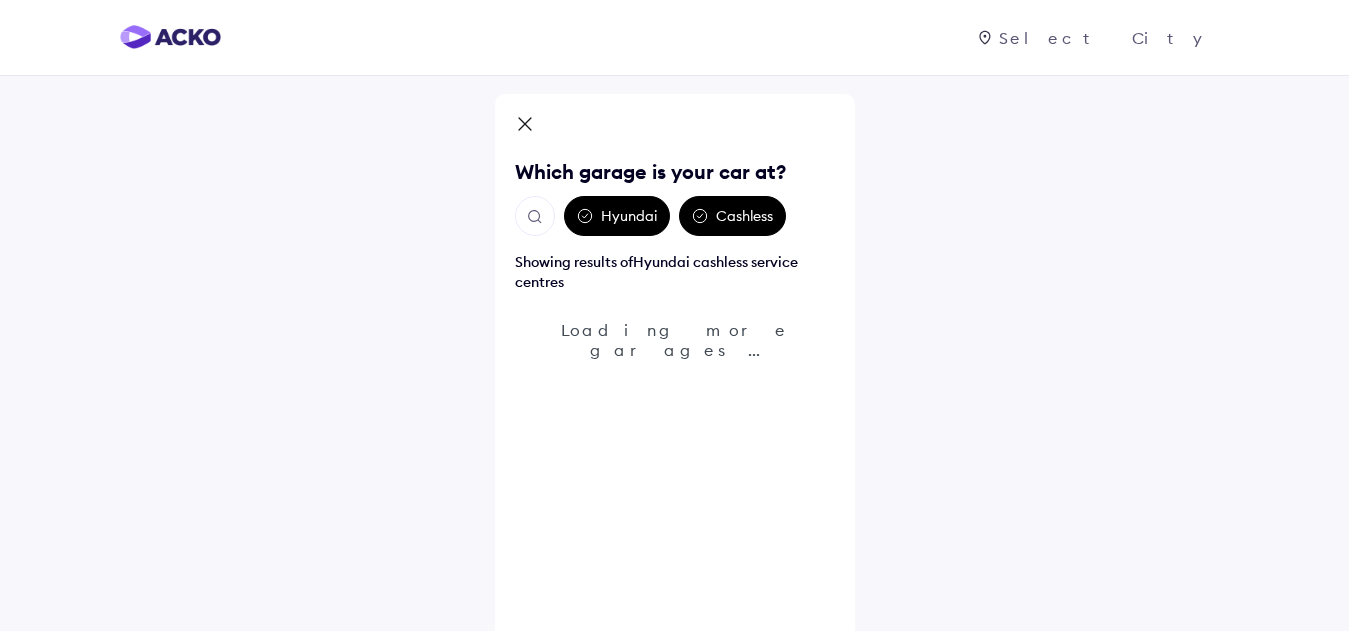 click at bounding box center (535, 217) 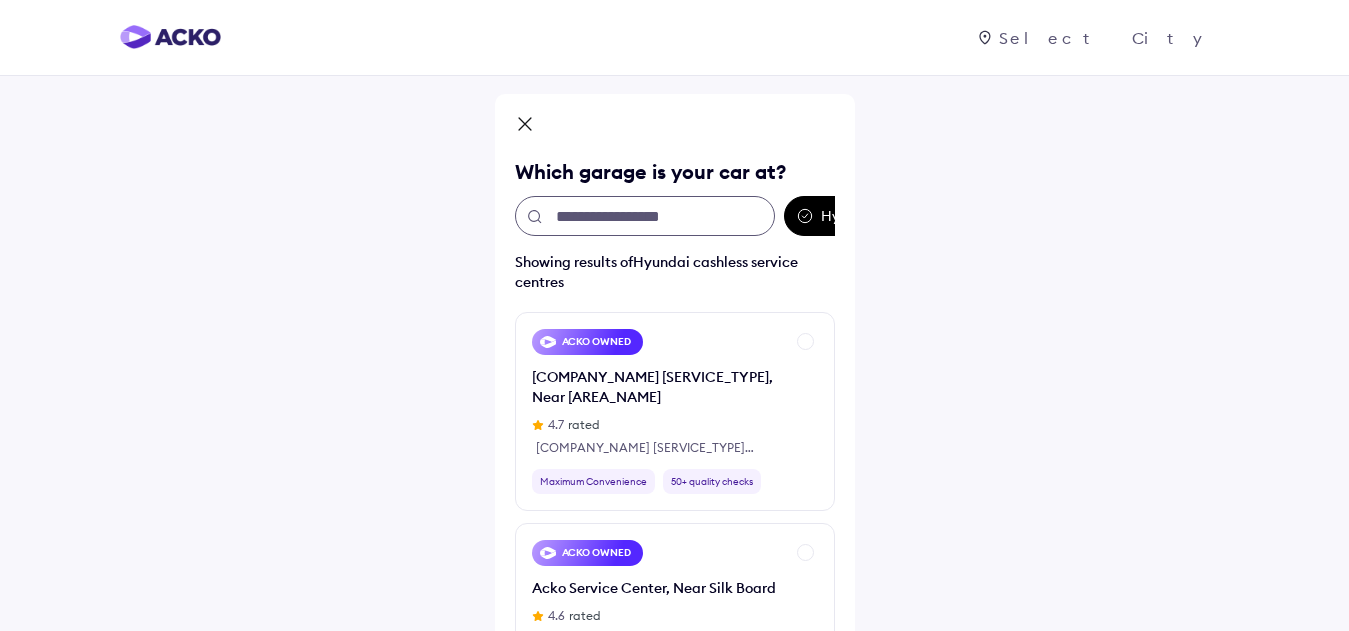 click at bounding box center (645, 216) 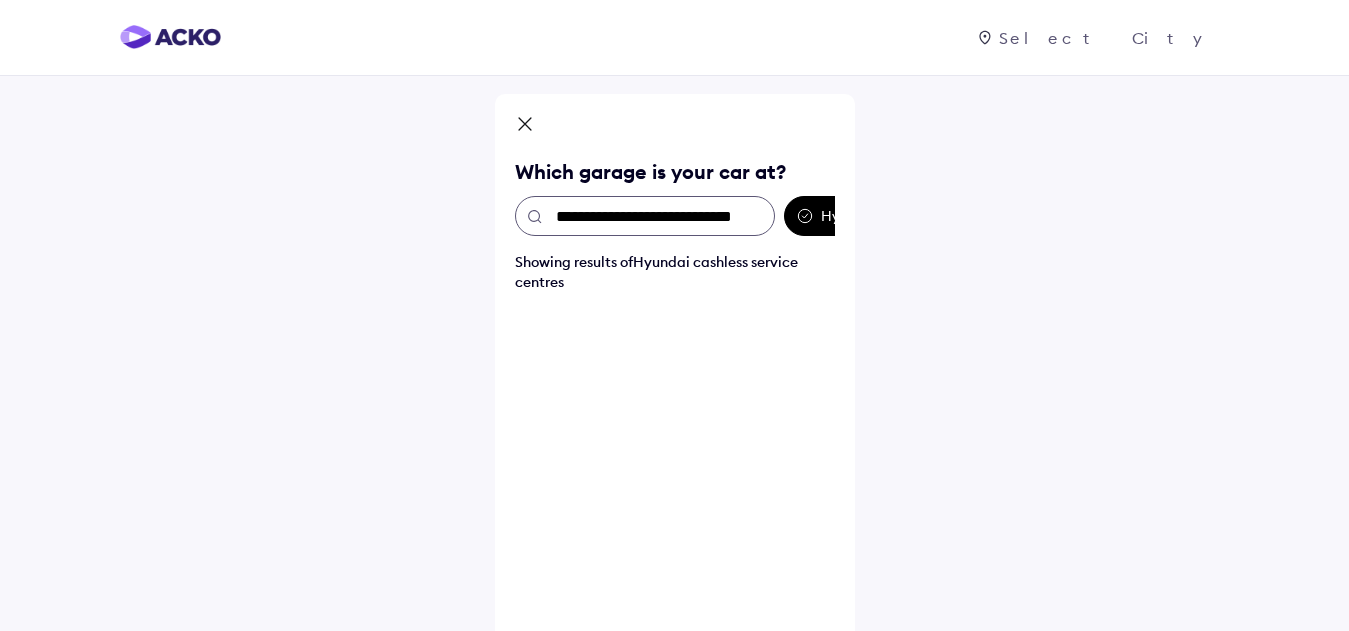 scroll, scrollTop: 0, scrollLeft: 17, axis: horizontal 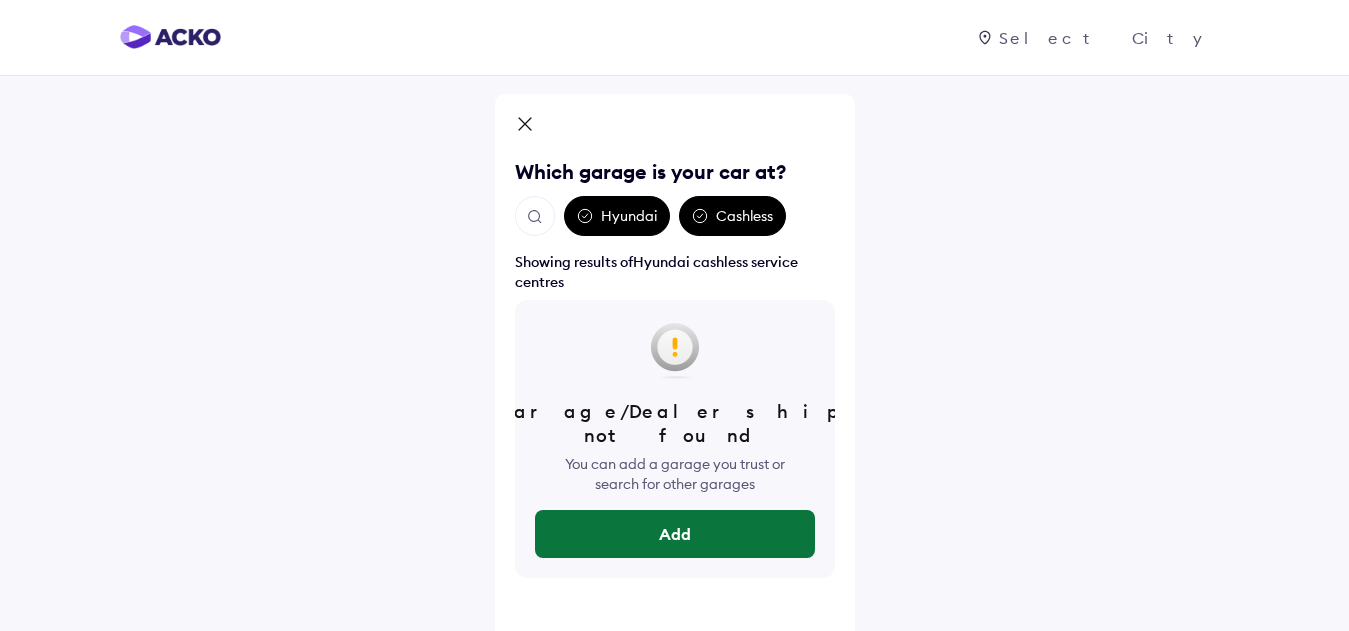 click on "Add" at bounding box center (675, 534) 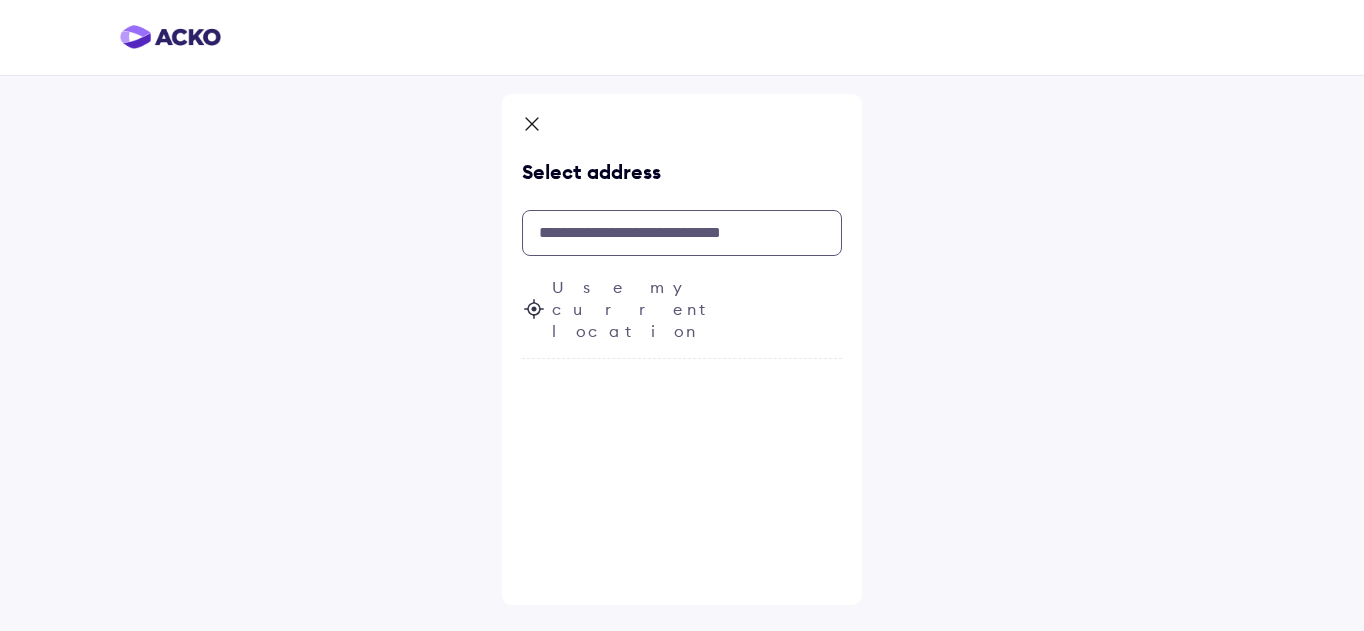 click at bounding box center (682, 233) 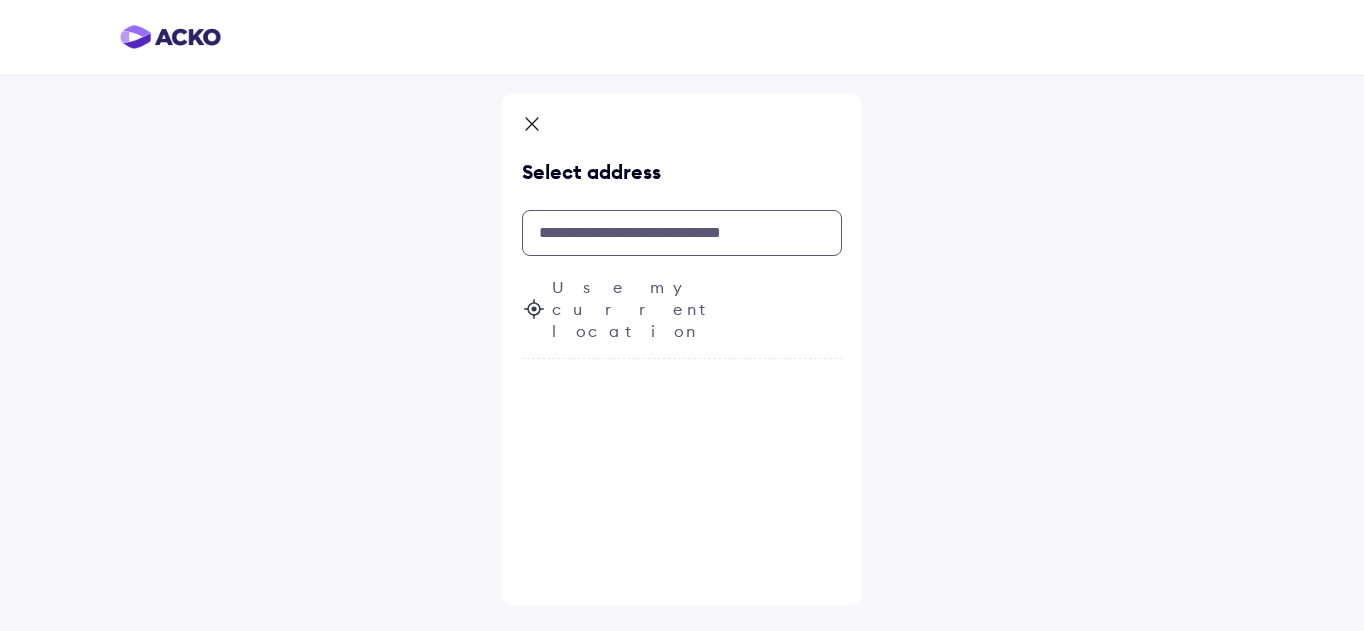 paste on "**********" 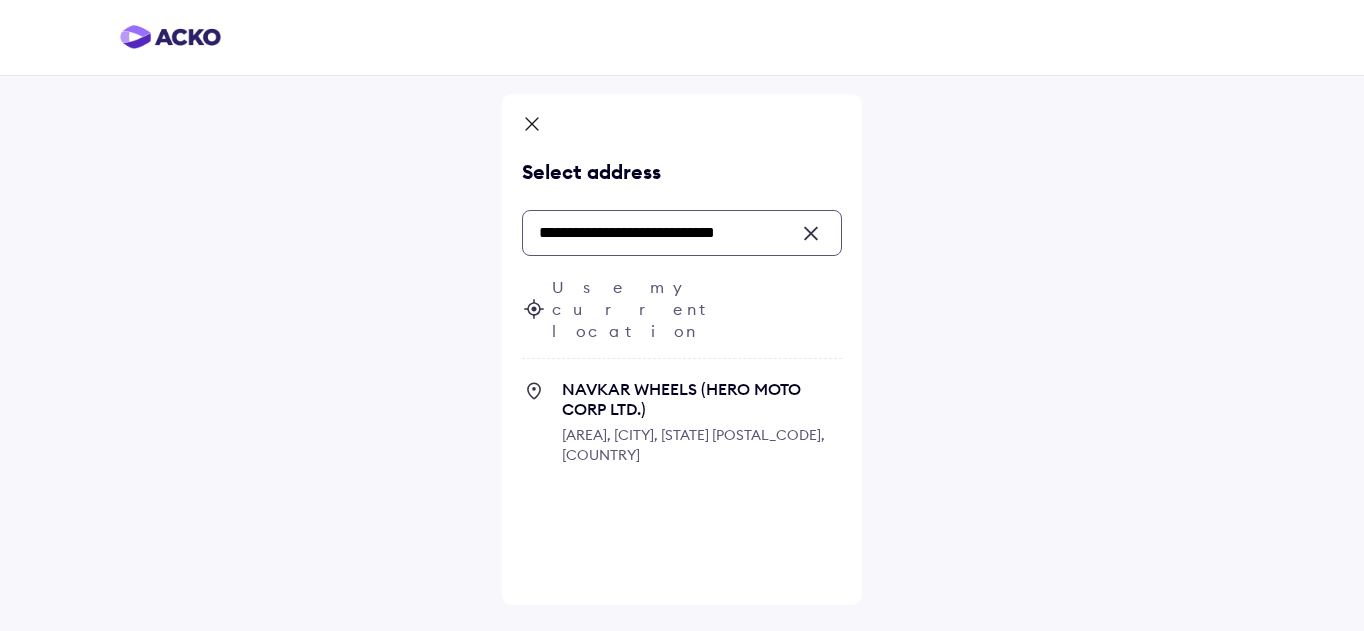click 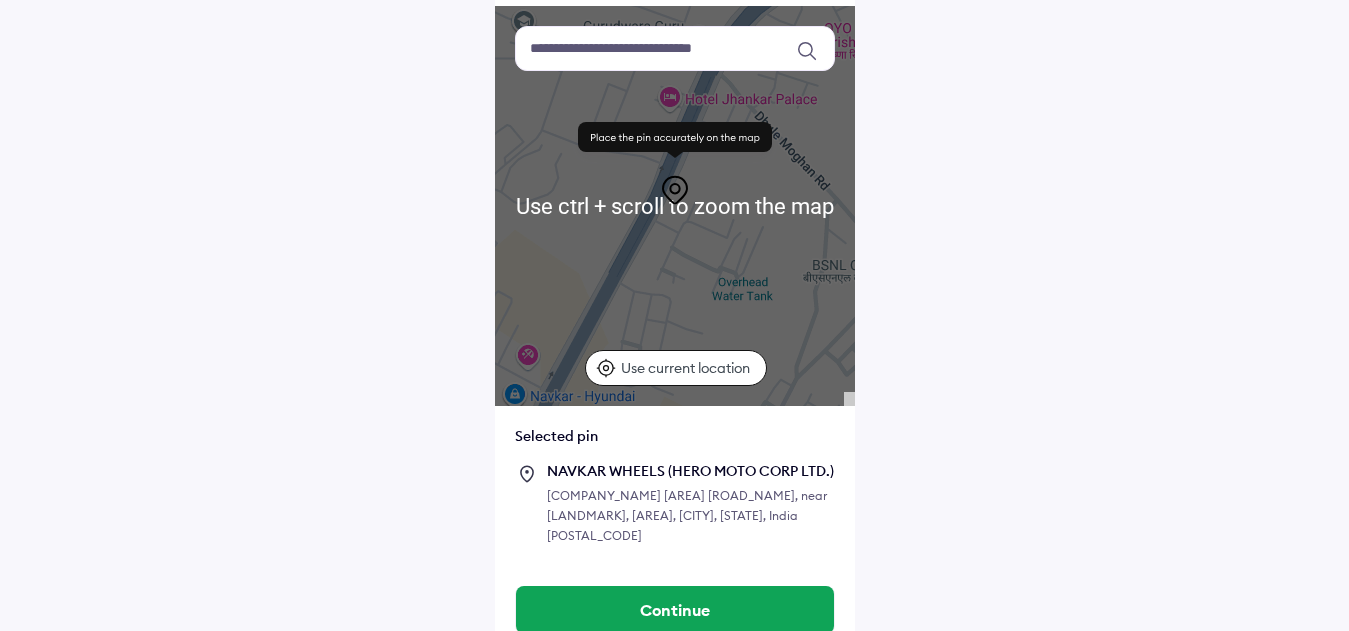 scroll, scrollTop: 167, scrollLeft: 0, axis: vertical 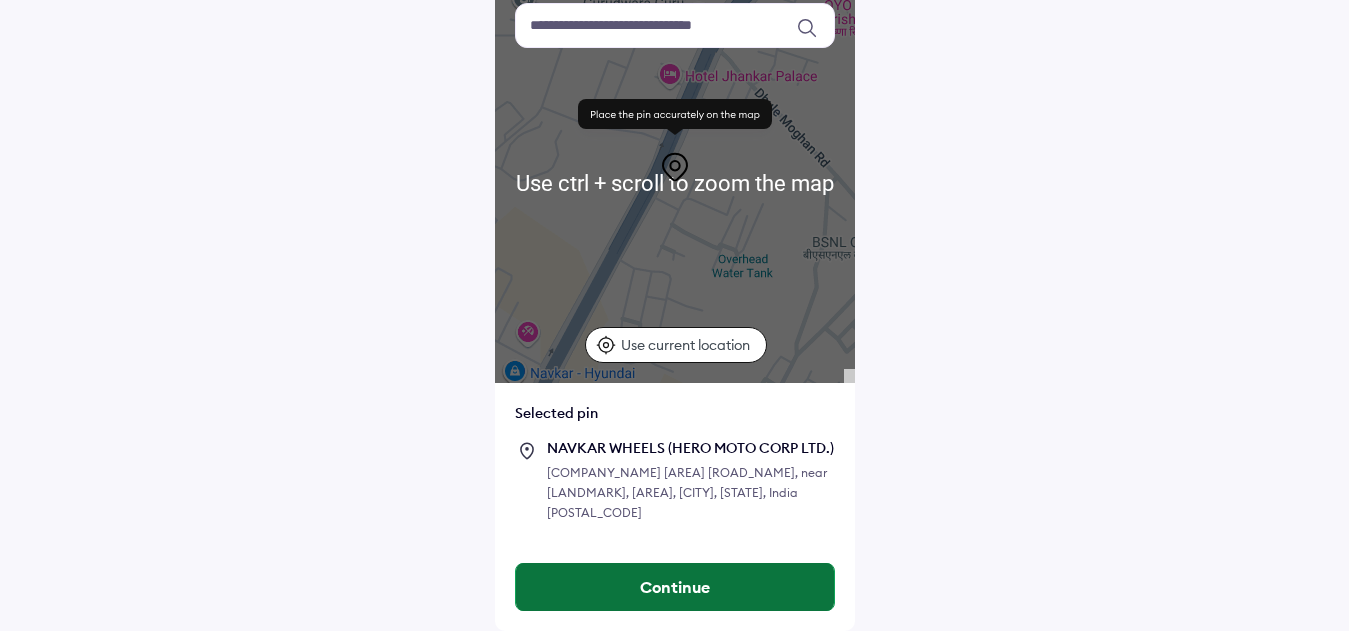 click on "Continue" at bounding box center (675, 587) 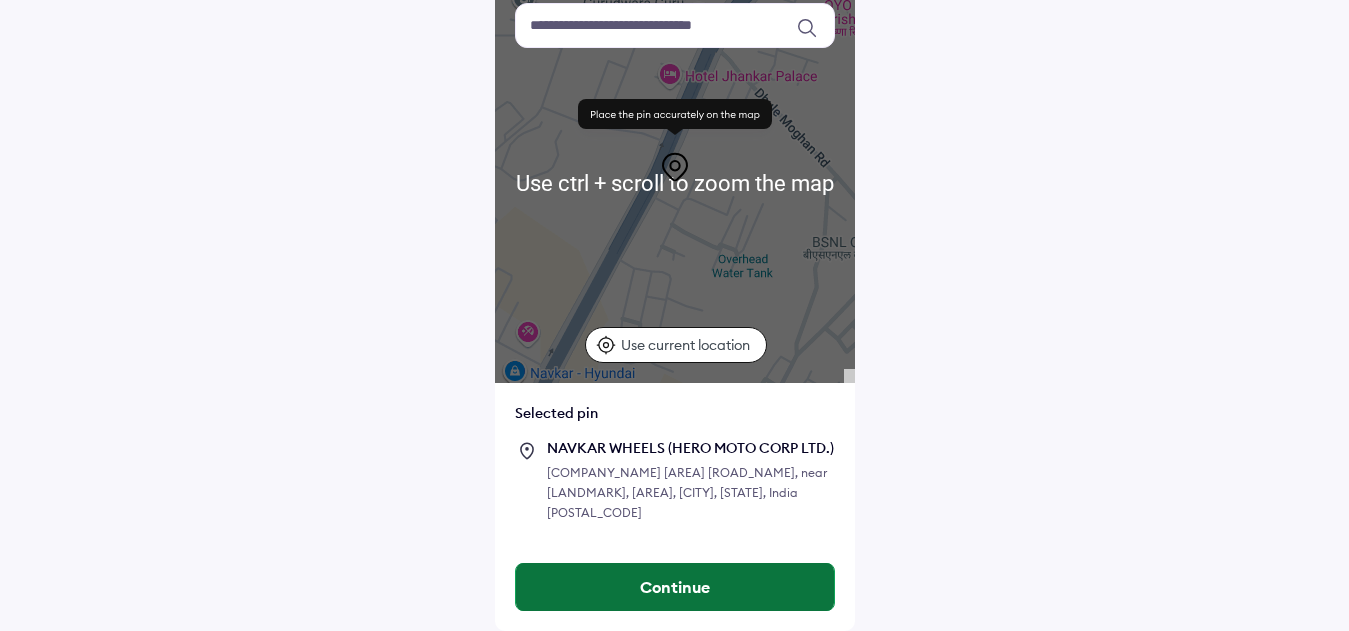 scroll, scrollTop: 0, scrollLeft: 0, axis: both 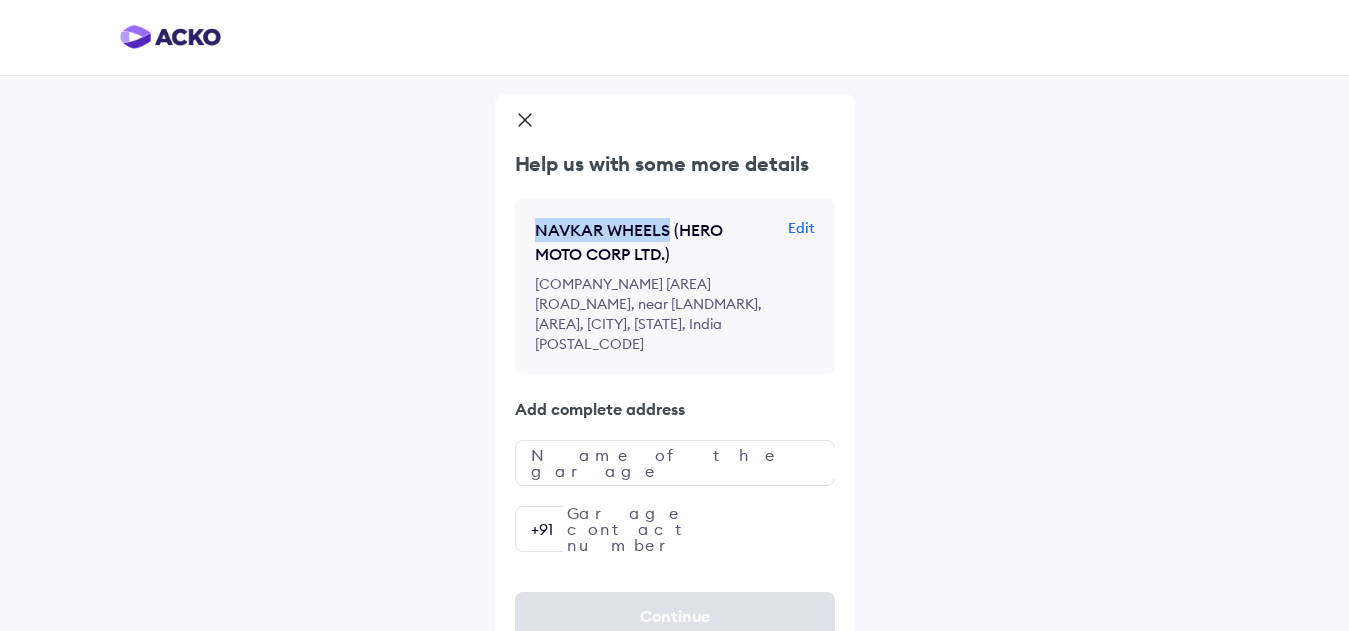 drag, startPoint x: 537, startPoint y: 229, endPoint x: 669, endPoint y: 242, distance: 132.63861 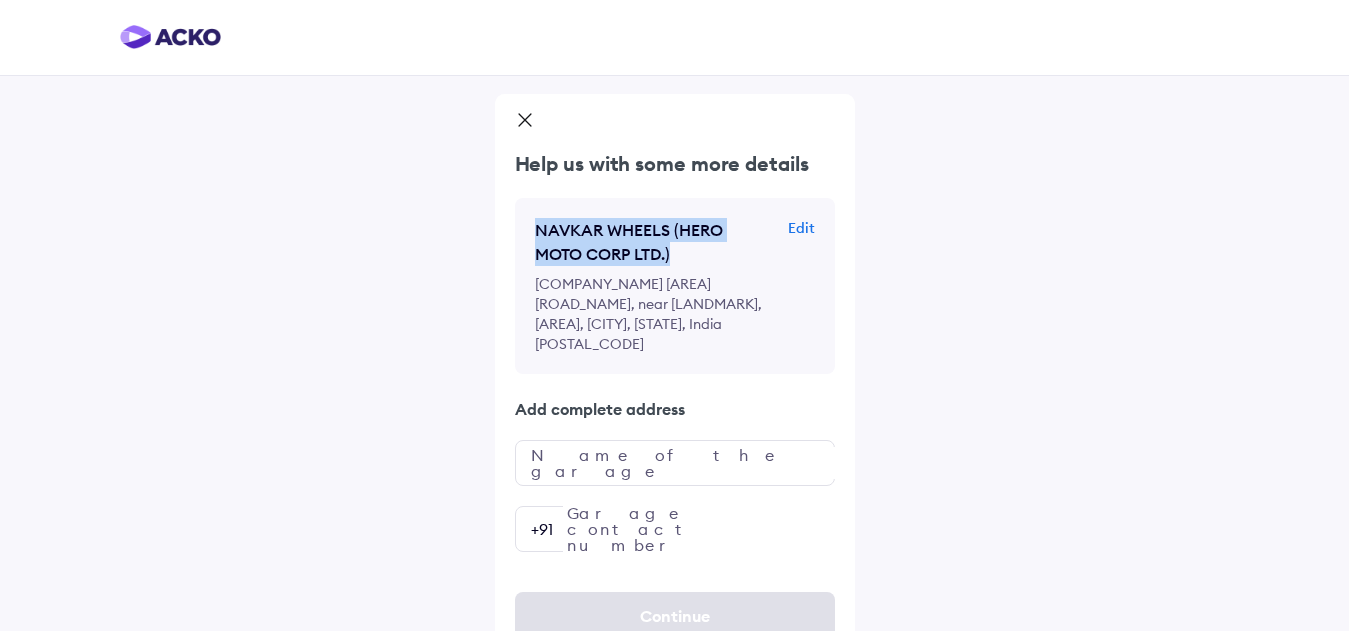 copy on "NAVKAR WHEELS (HERO MOTO CORP LTD.)" 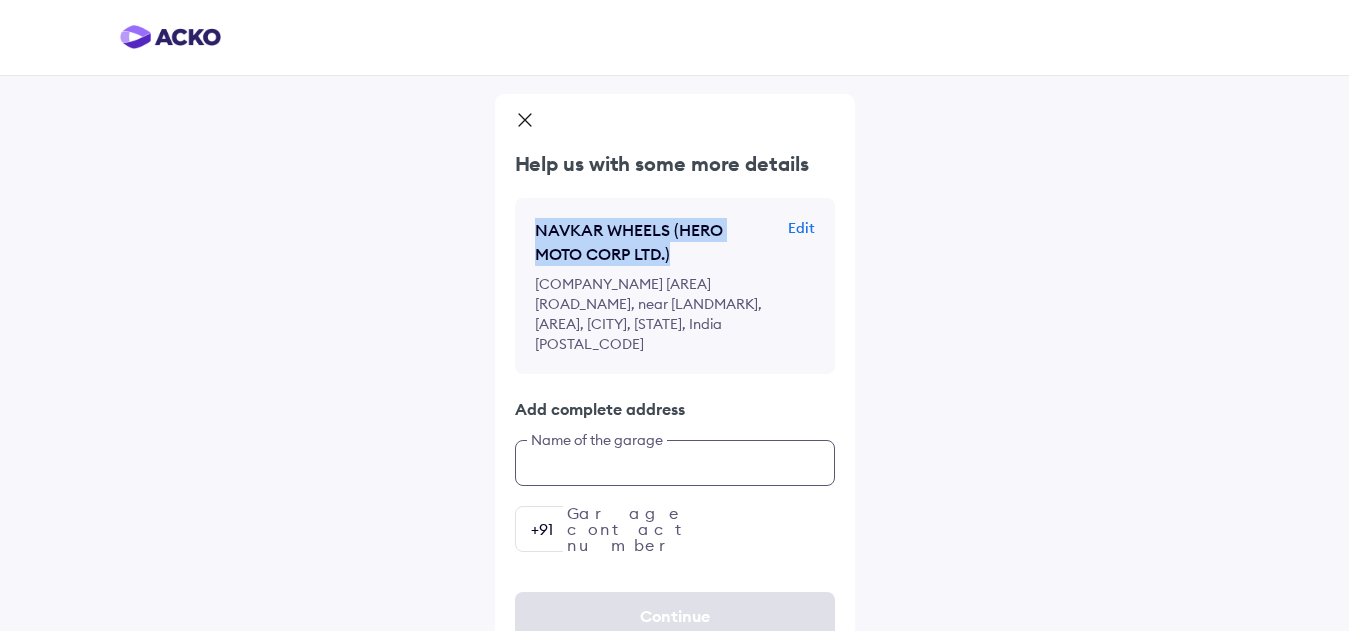 scroll, scrollTop: 29, scrollLeft: 0, axis: vertical 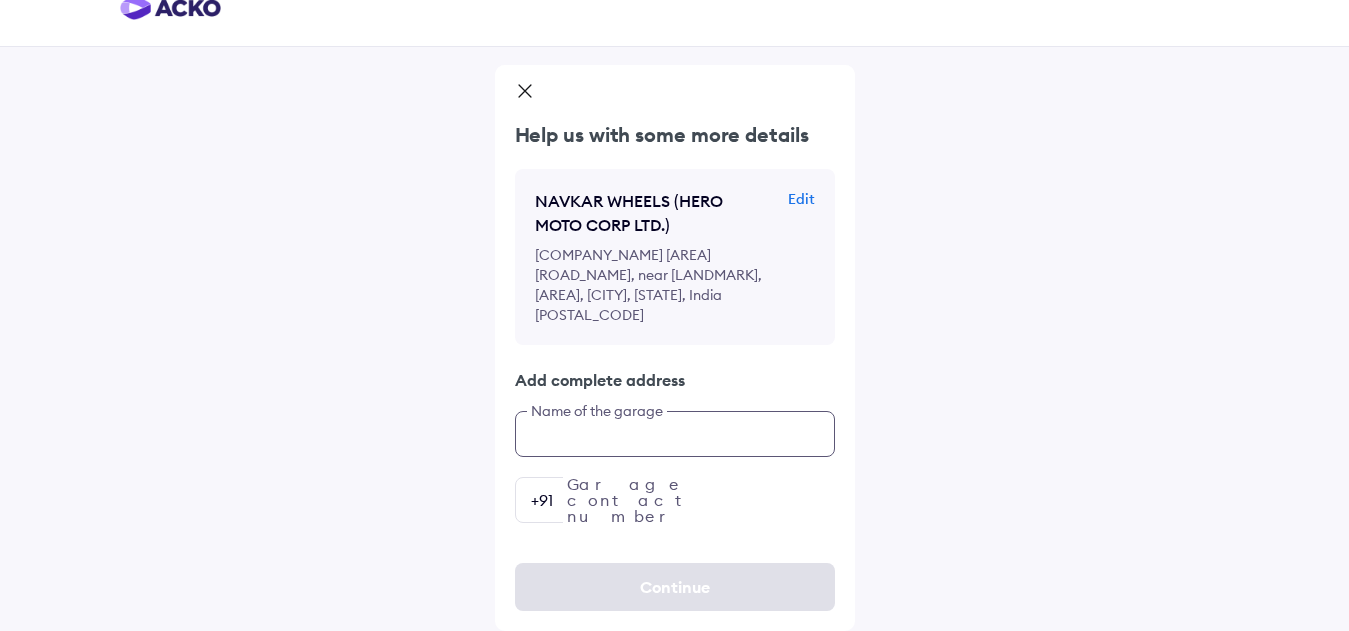 click at bounding box center [675, 434] 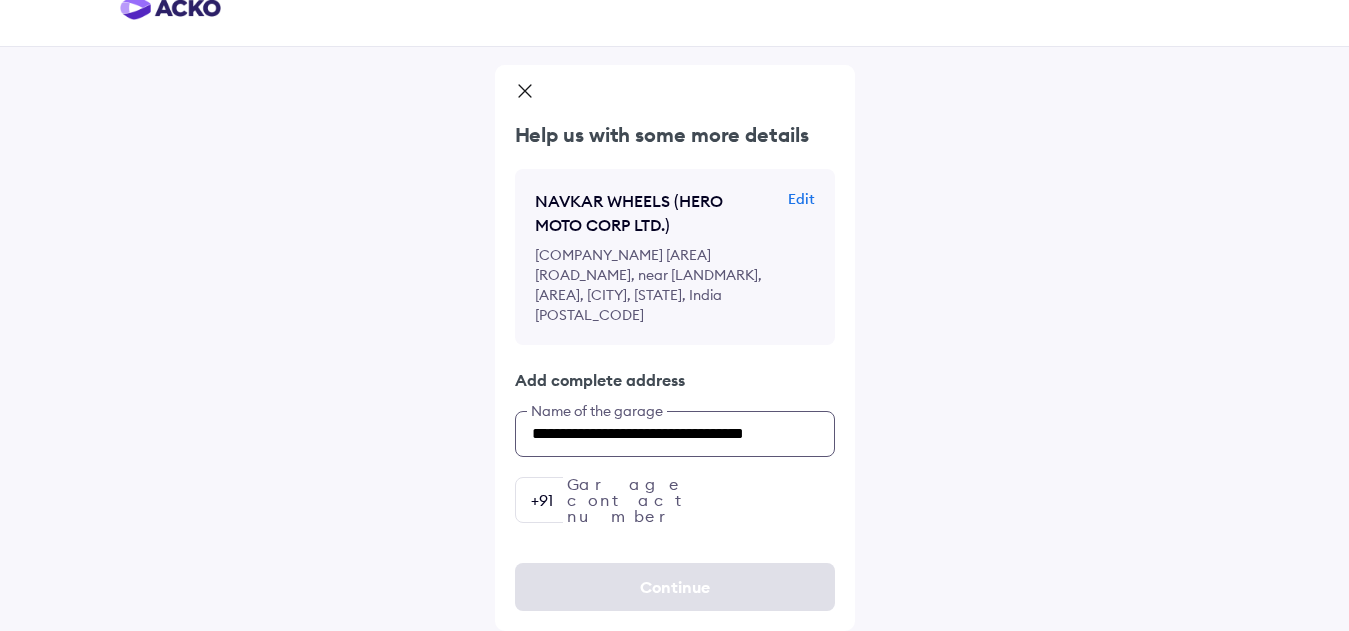 scroll, scrollTop: 0, scrollLeft: 39, axis: horizontal 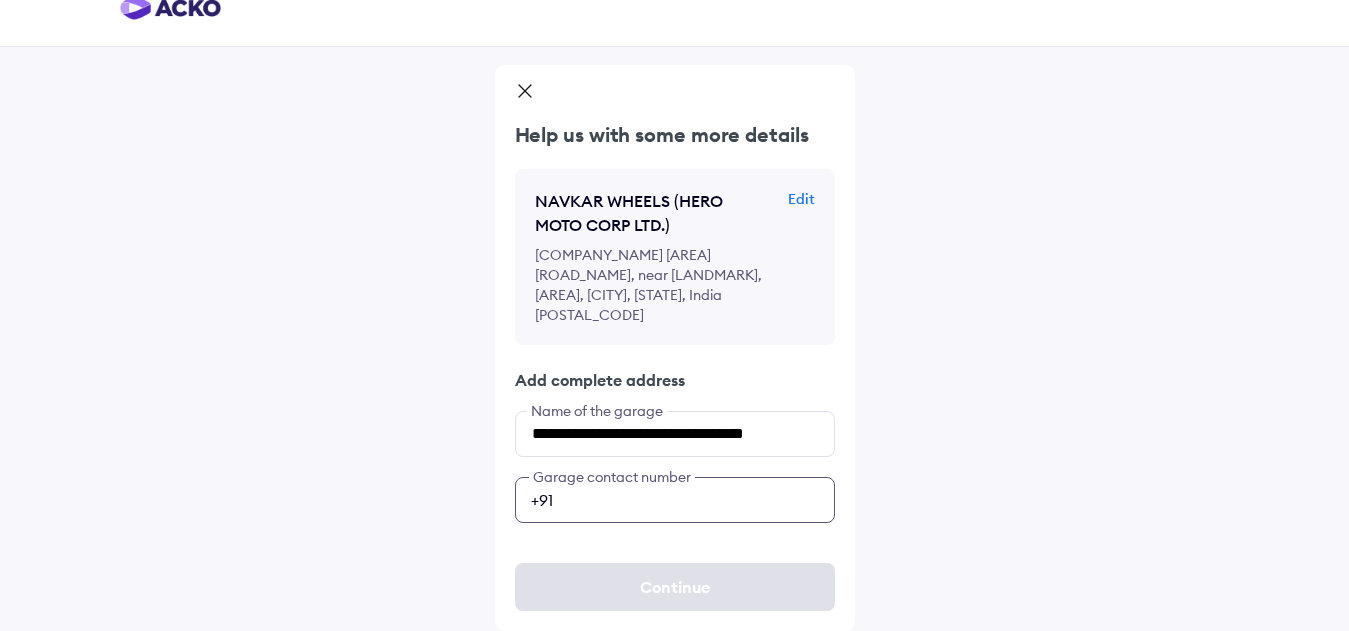 click at bounding box center [675, 500] 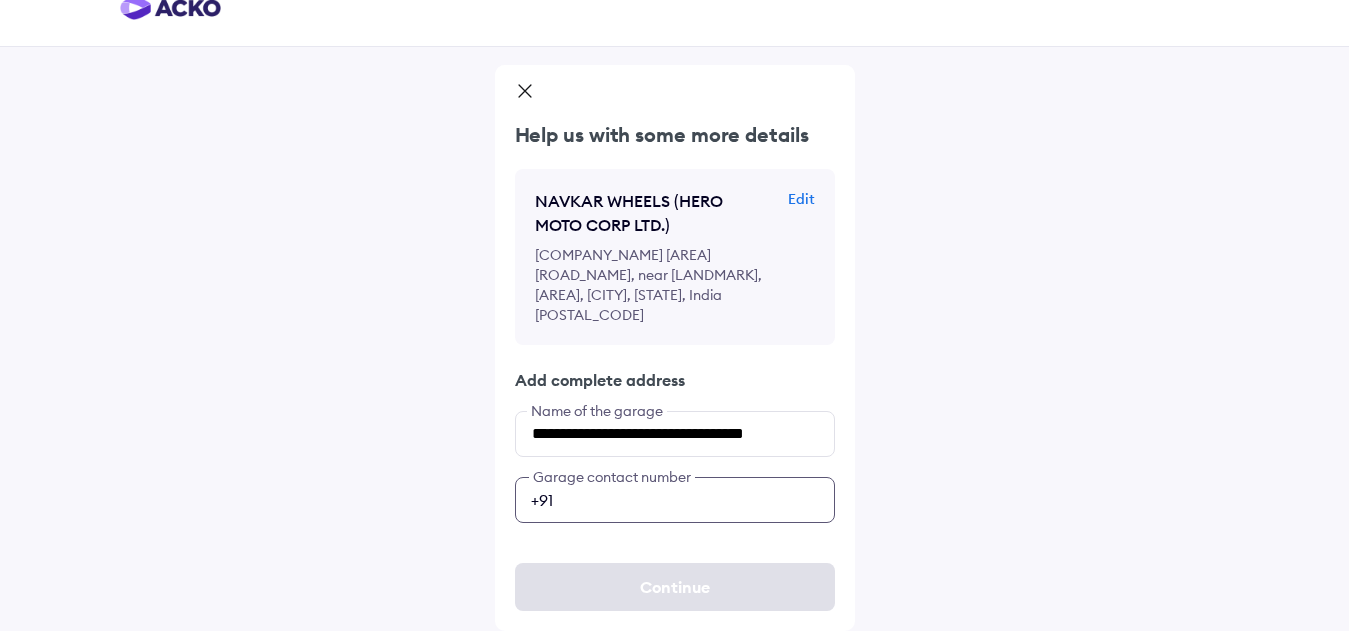 click at bounding box center (675, 500) 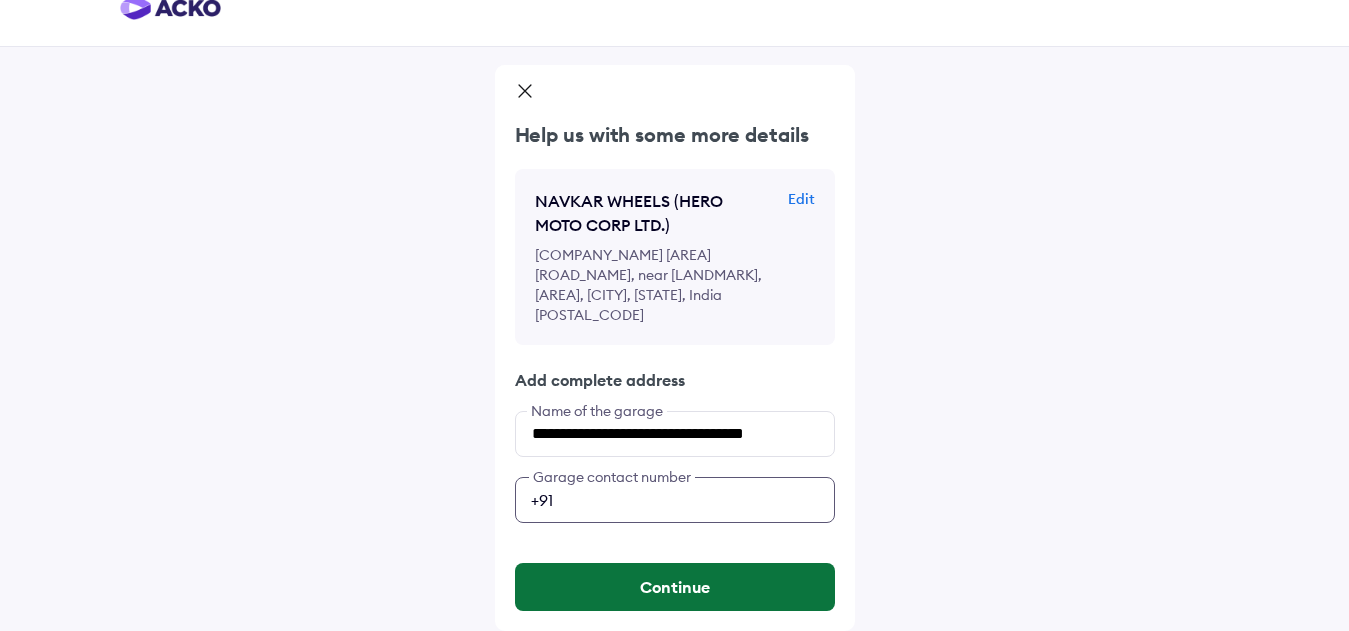 type on "**********" 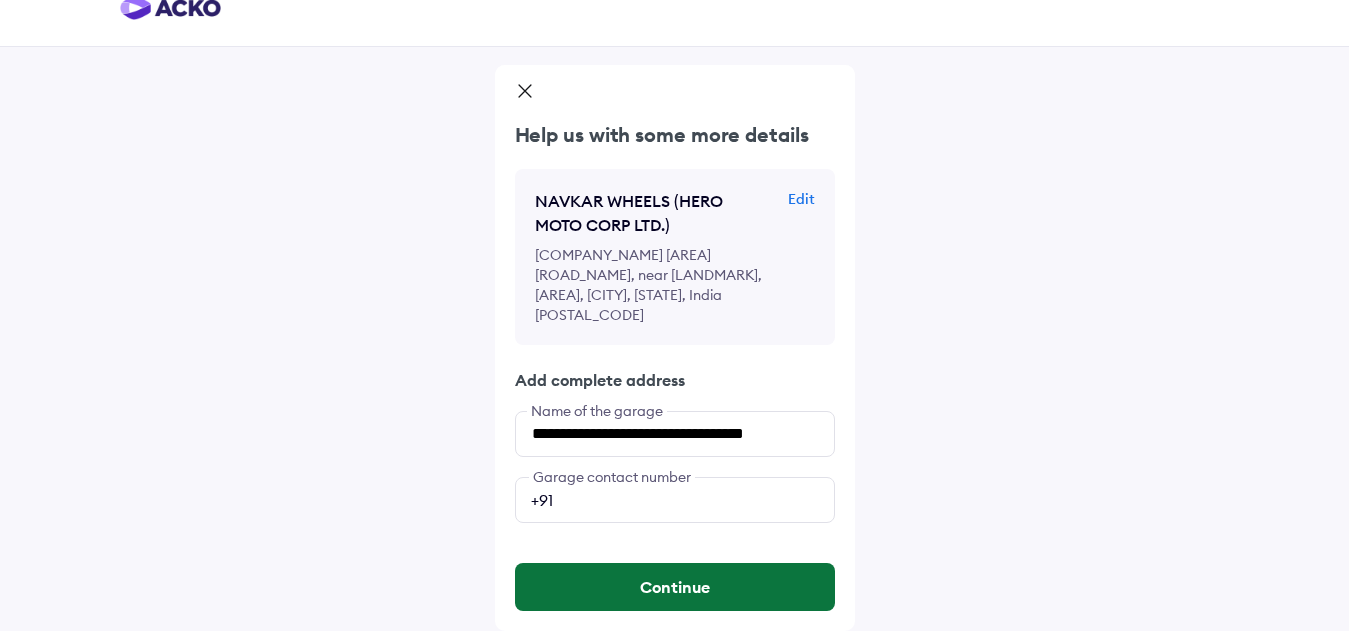 click on "Continue" at bounding box center [675, 587] 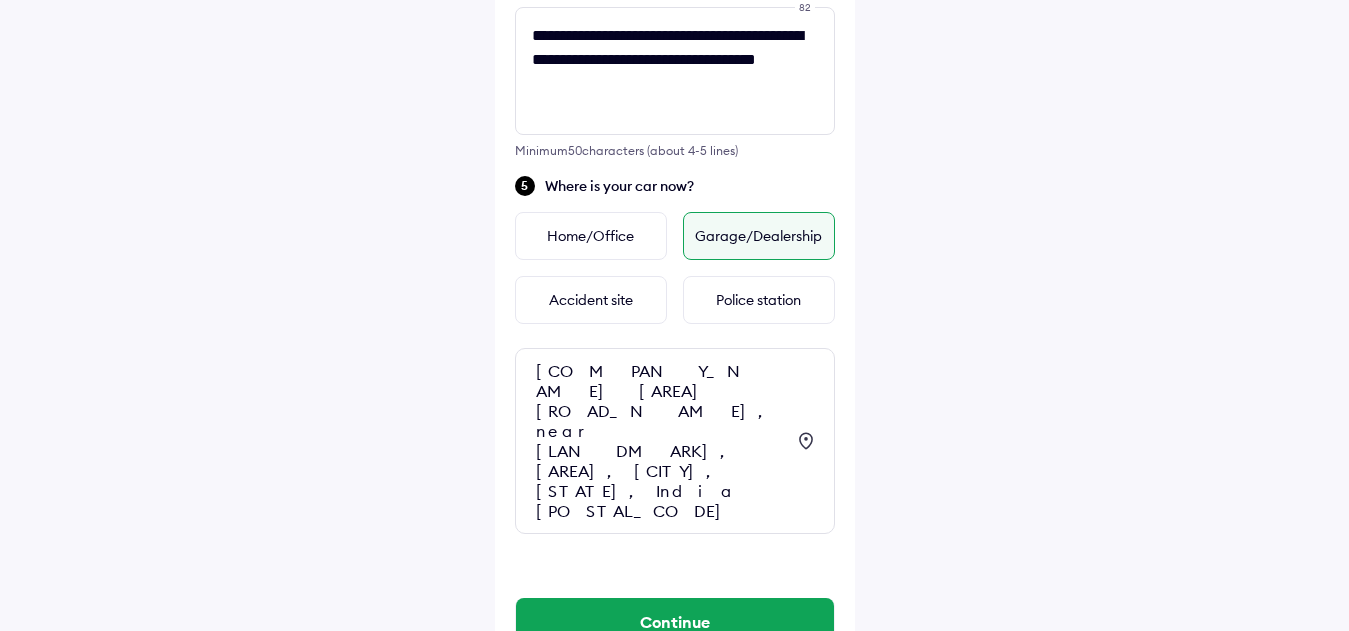 scroll, scrollTop: 954, scrollLeft: 0, axis: vertical 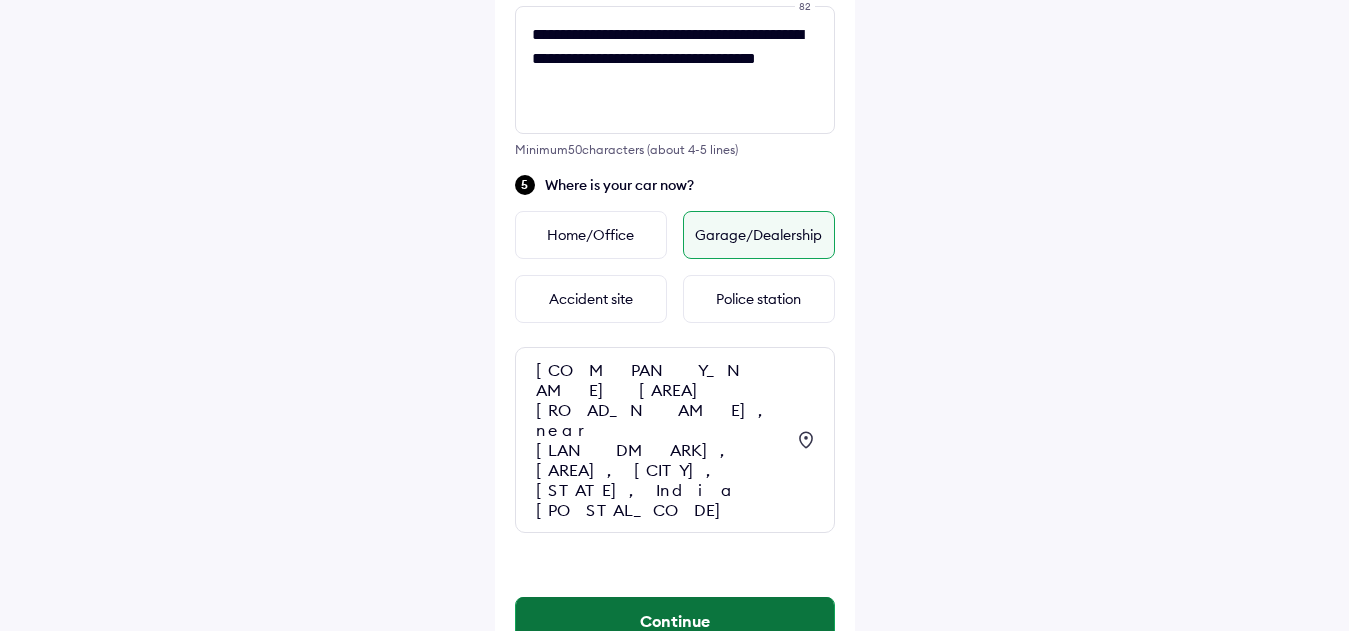 click on "Continue" at bounding box center (675, 621) 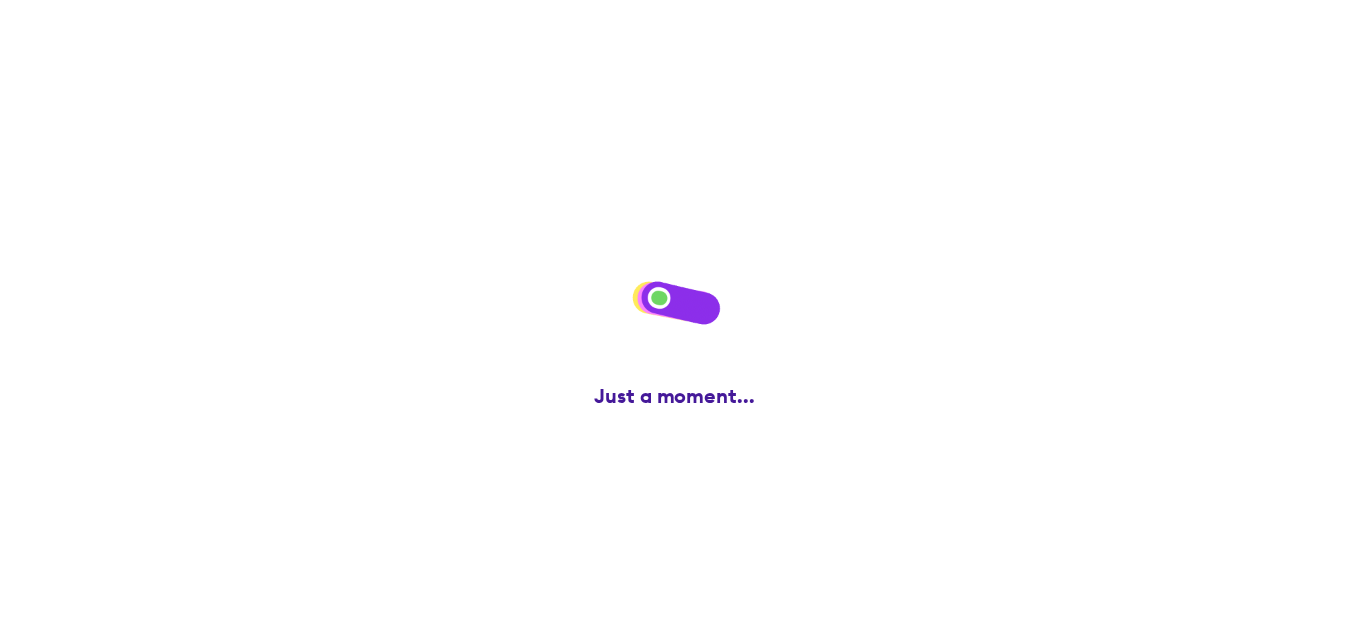 scroll, scrollTop: 0, scrollLeft: 0, axis: both 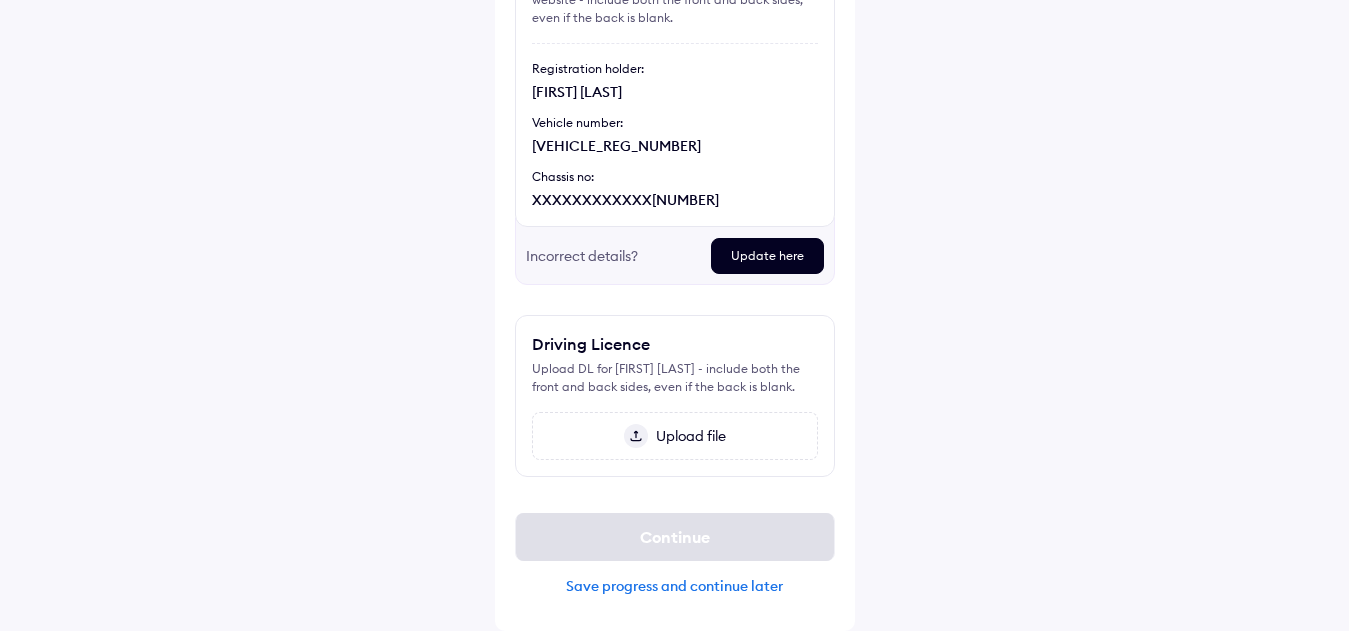 click on "Update here" at bounding box center (767, 256) 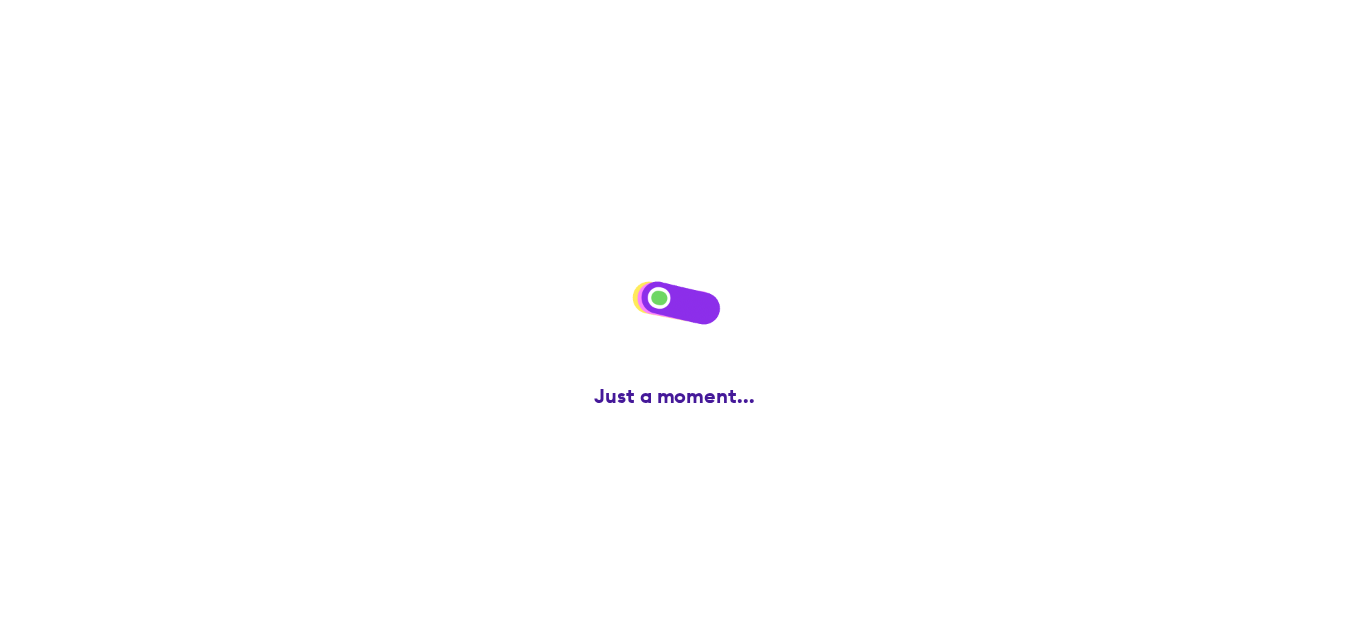 scroll, scrollTop: 0, scrollLeft: 0, axis: both 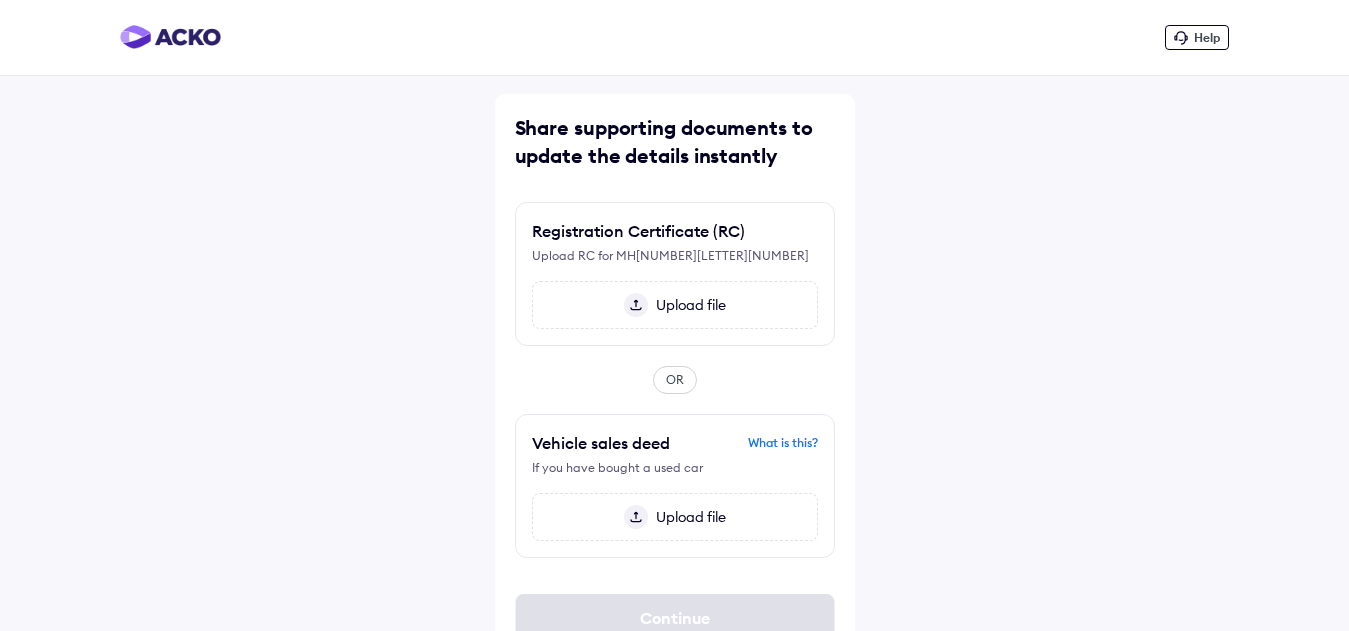 click on "Upload file" at bounding box center [675, 305] 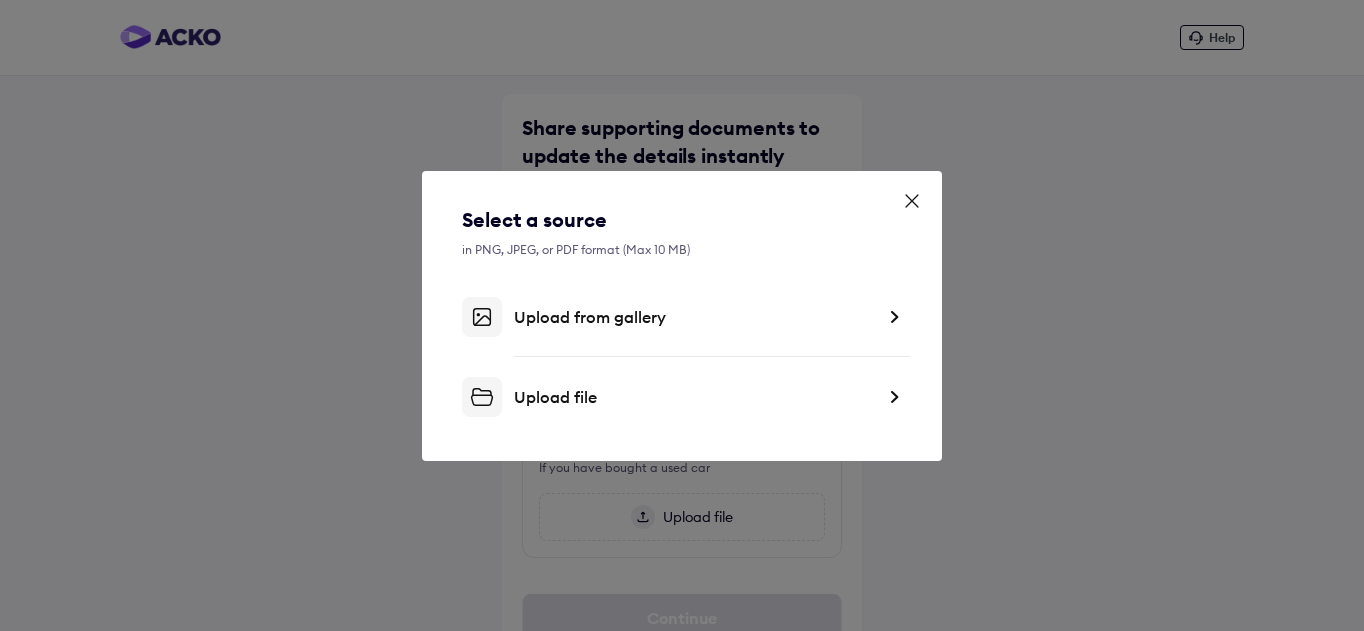 click on "Upload file" at bounding box center [682, 397] 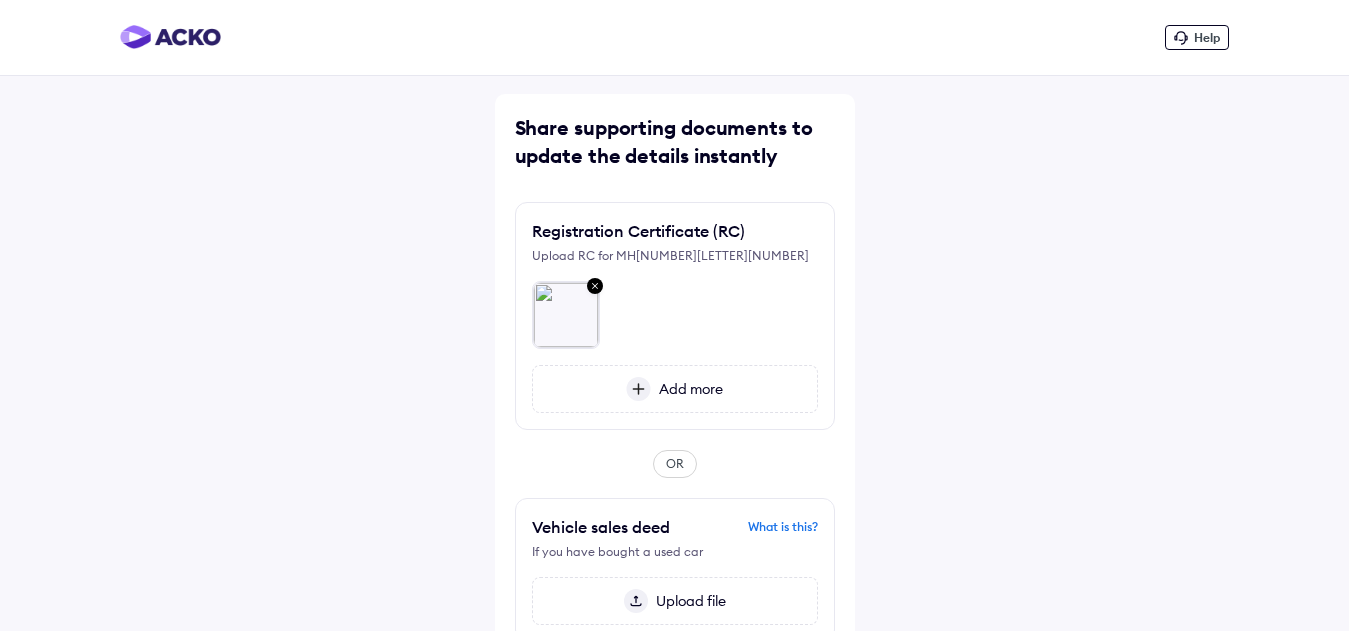 click on "Add more" at bounding box center (687, 389) 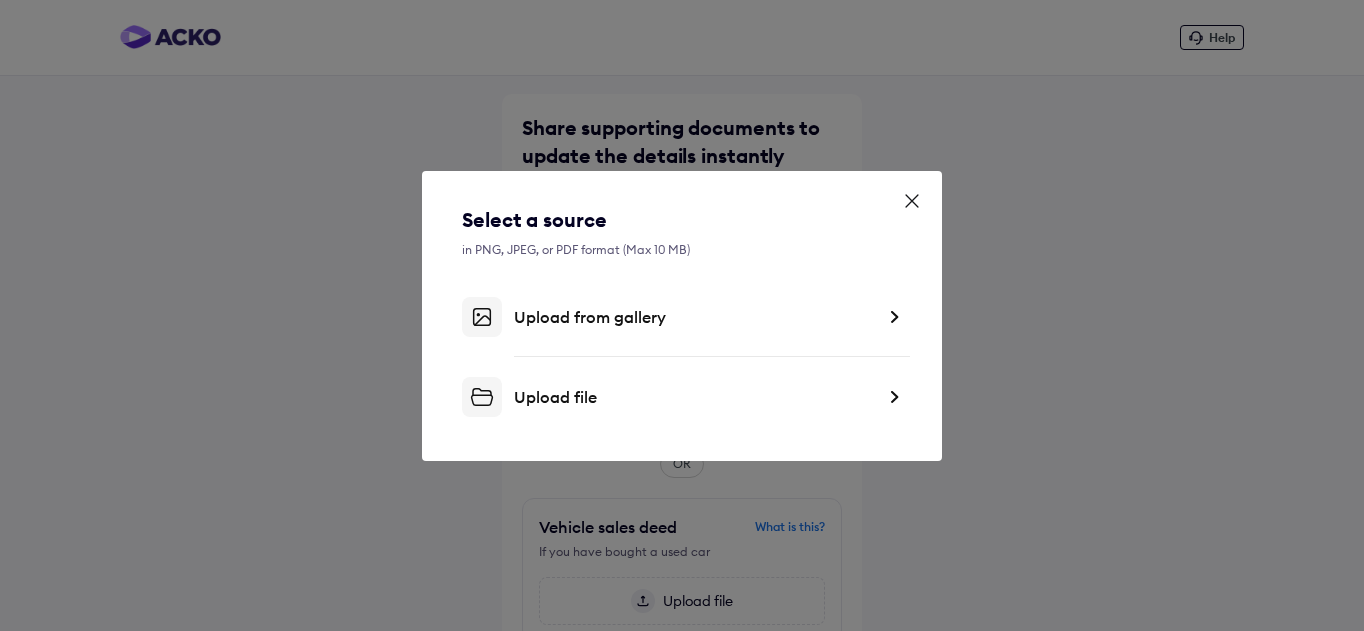 click on "Upload from gallery" at bounding box center [694, 317] 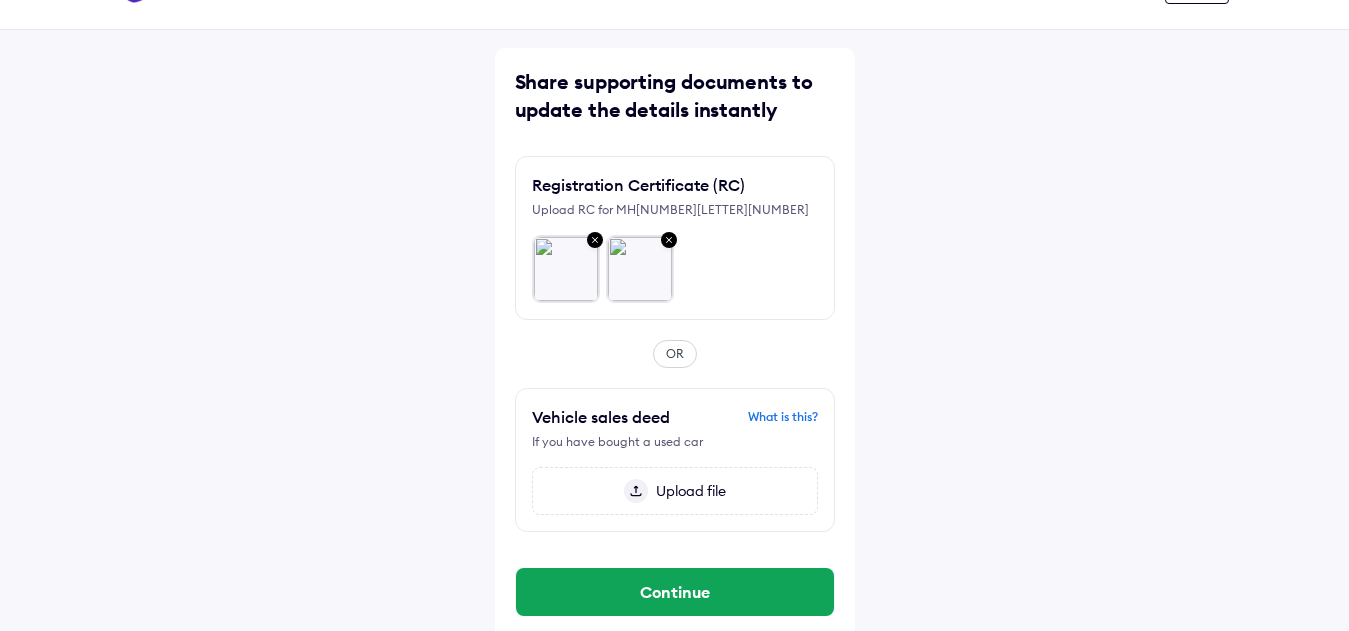 scroll, scrollTop: 67, scrollLeft: 0, axis: vertical 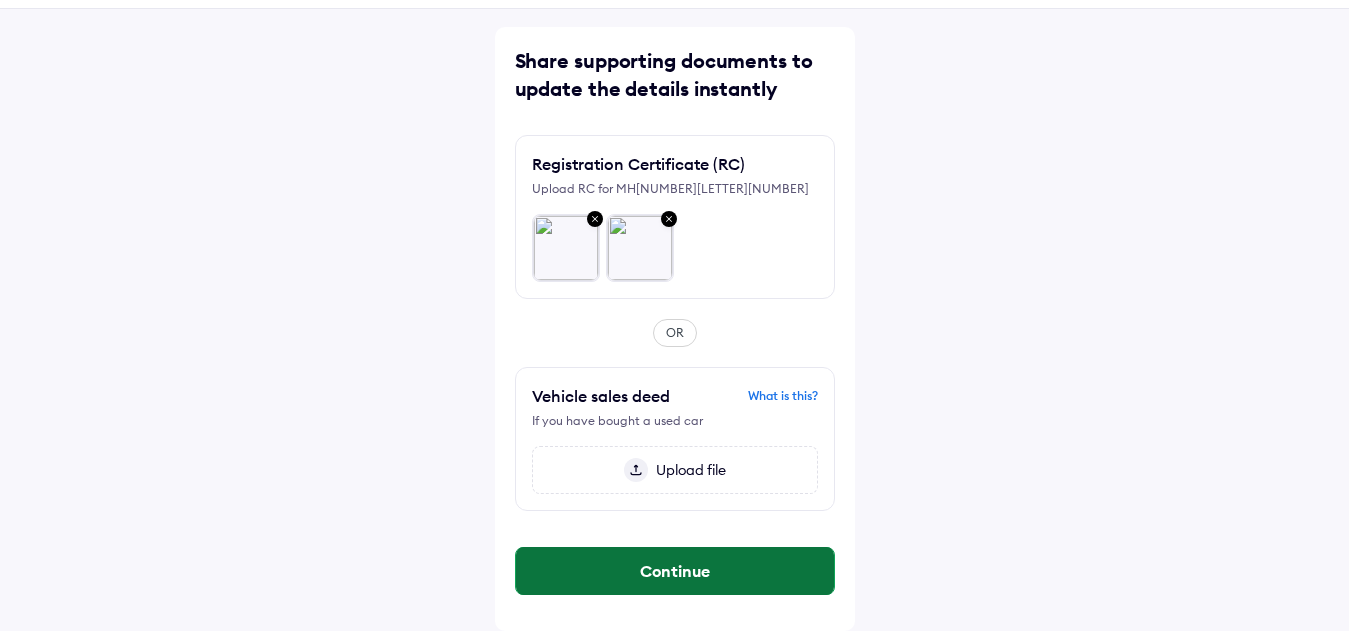 click on "Continue" at bounding box center (675, 571) 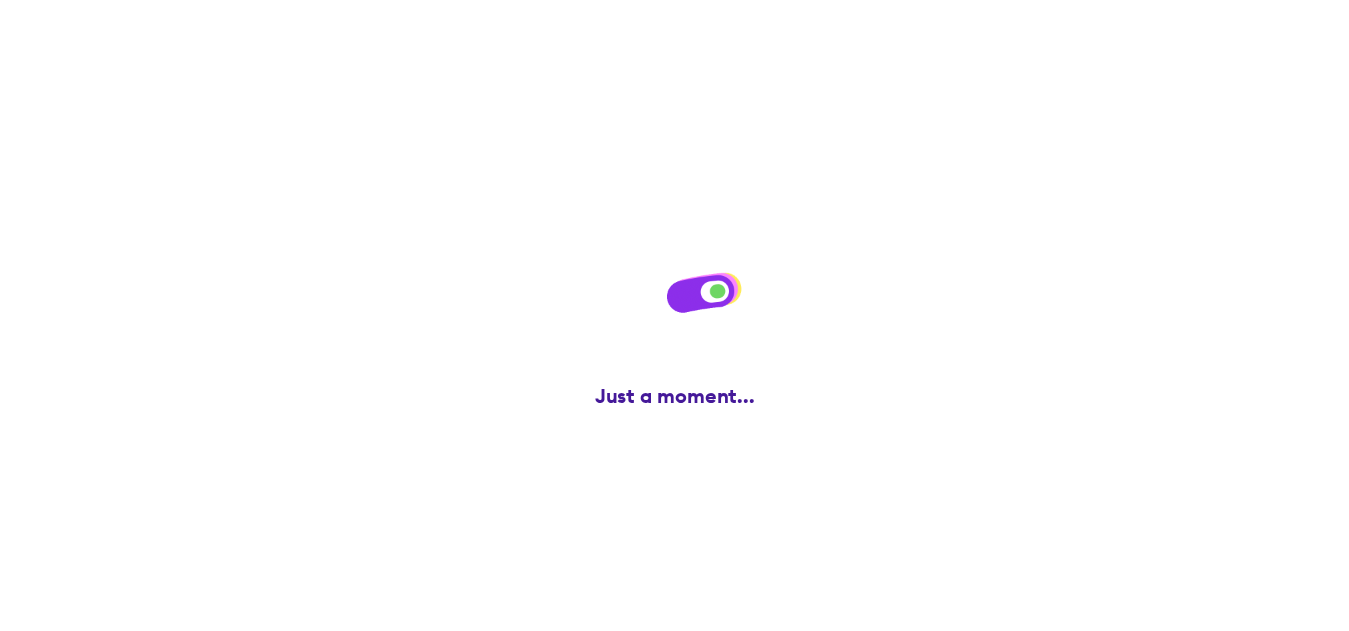 scroll, scrollTop: 0, scrollLeft: 0, axis: both 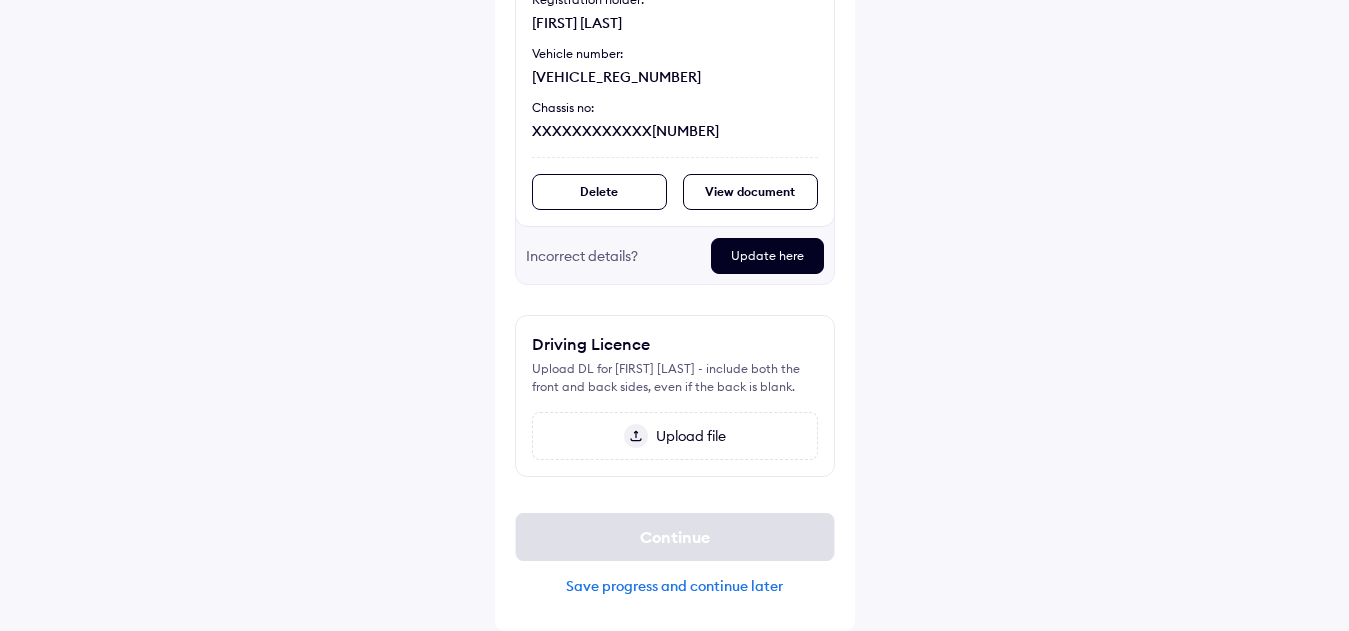 click on "Upload file" at bounding box center [687, 436] 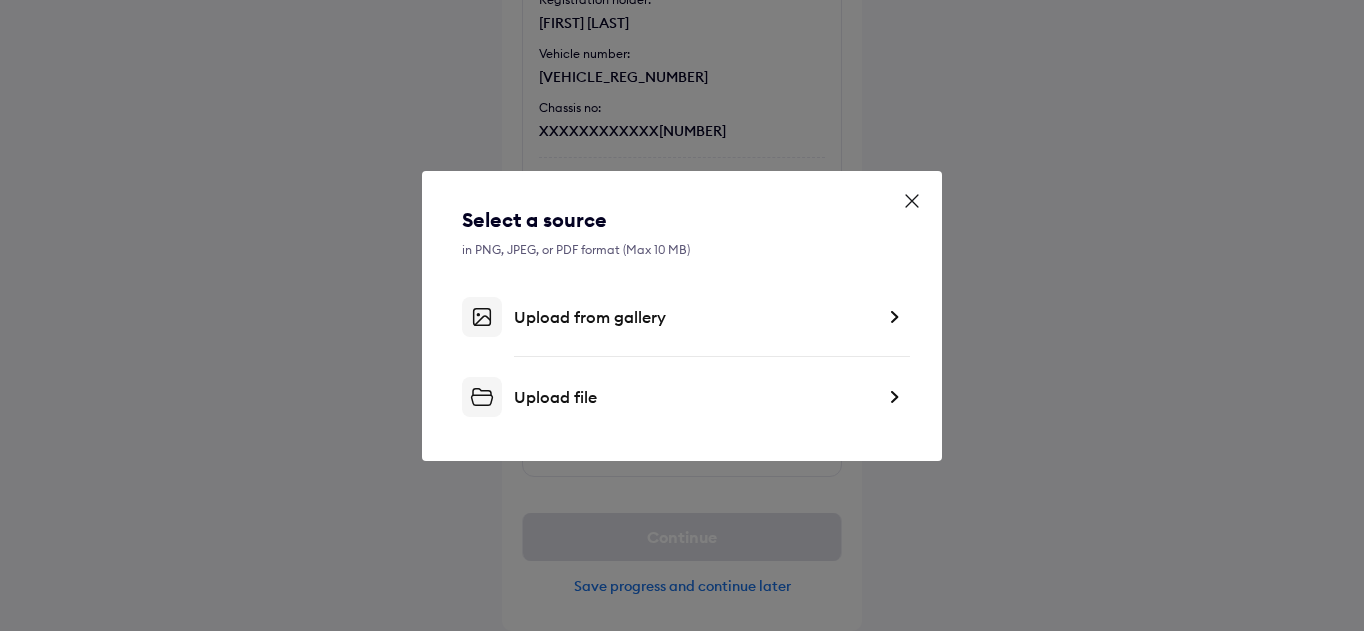 click on "Upload file" at bounding box center [682, 397] 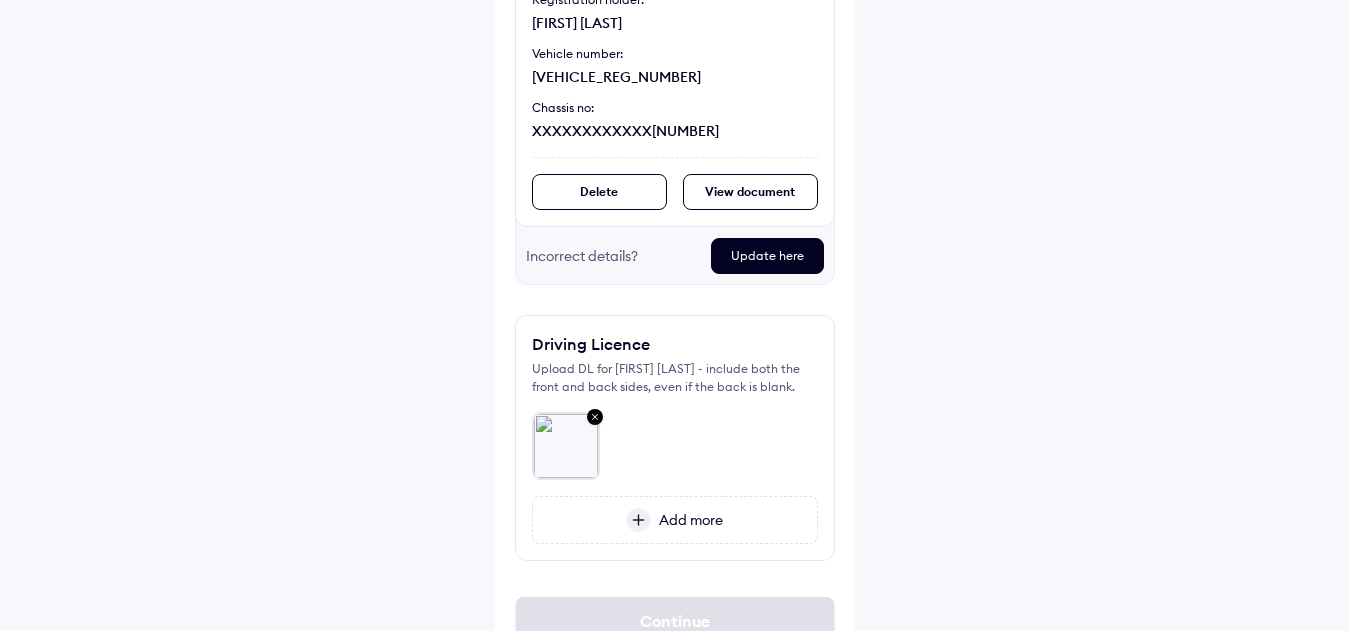 click on "Add more" at bounding box center [687, 520] 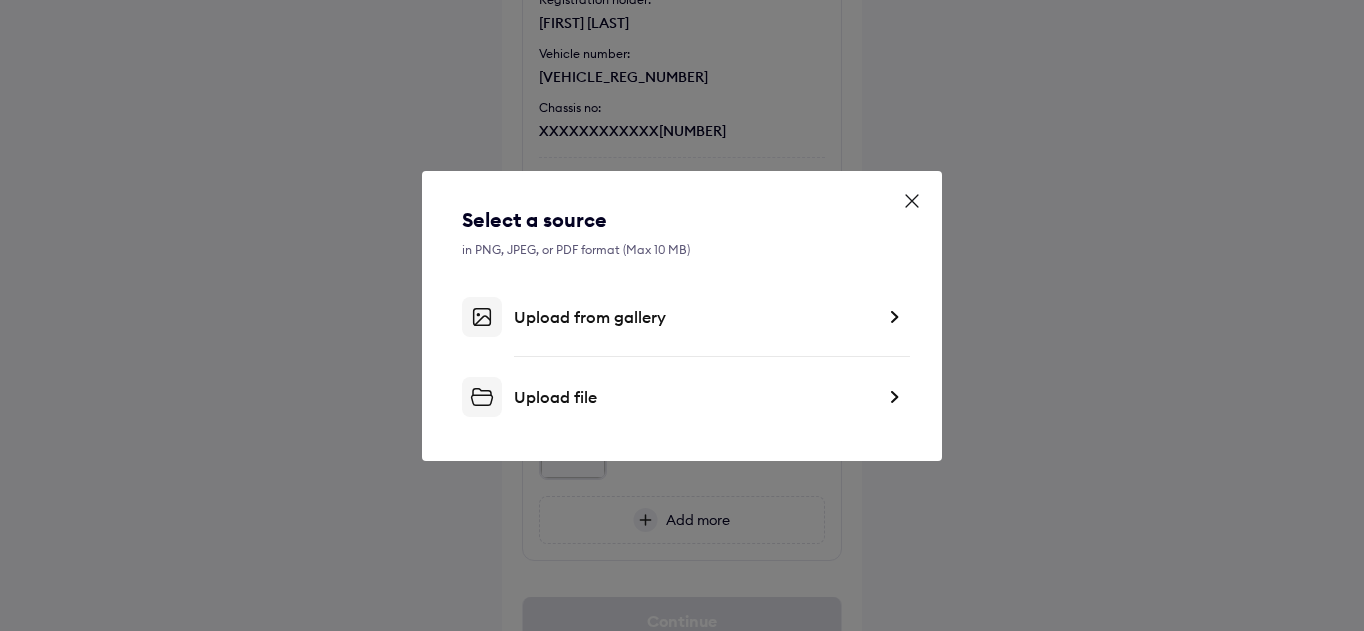 click on "Upload file" at bounding box center [694, 397] 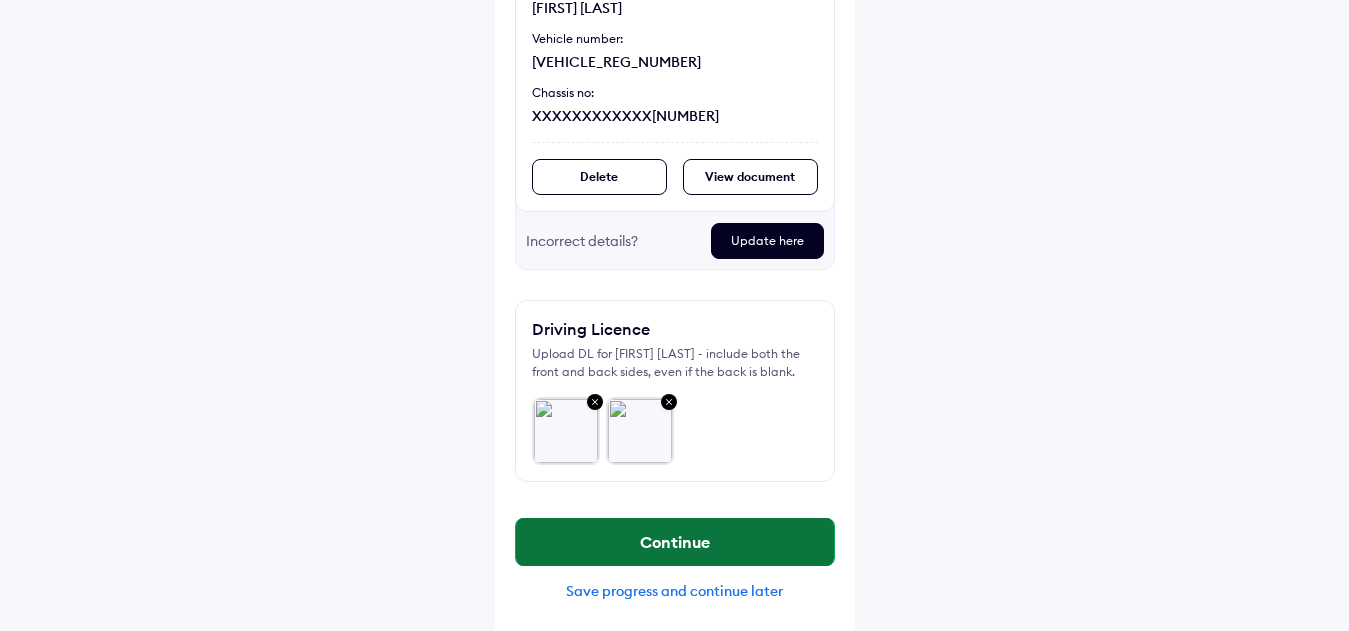 scroll, scrollTop: 335, scrollLeft: 0, axis: vertical 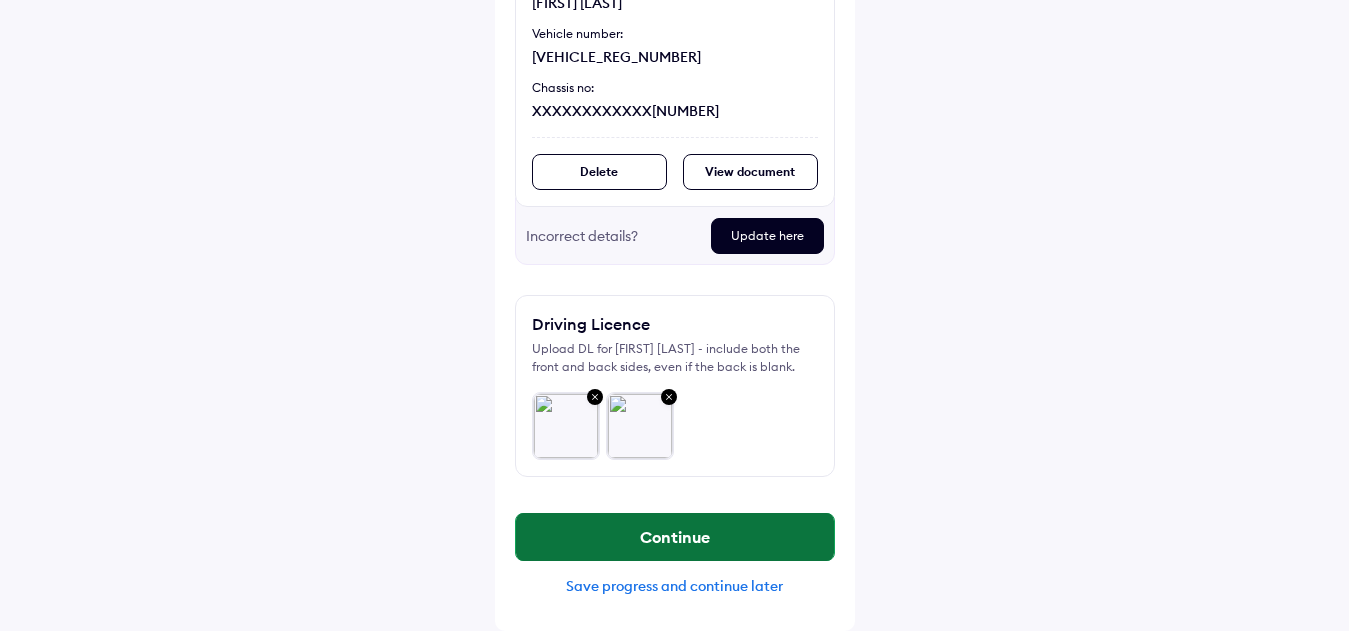 click on "Continue" at bounding box center [675, 537] 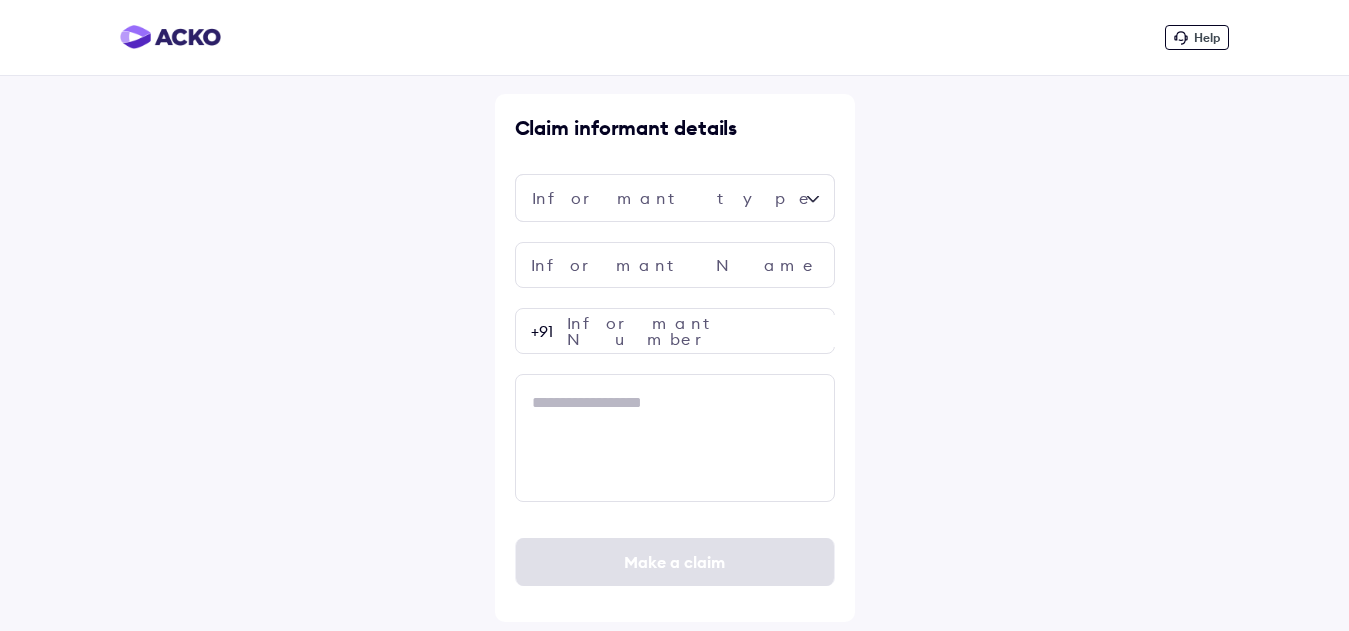 scroll, scrollTop: 0, scrollLeft: 0, axis: both 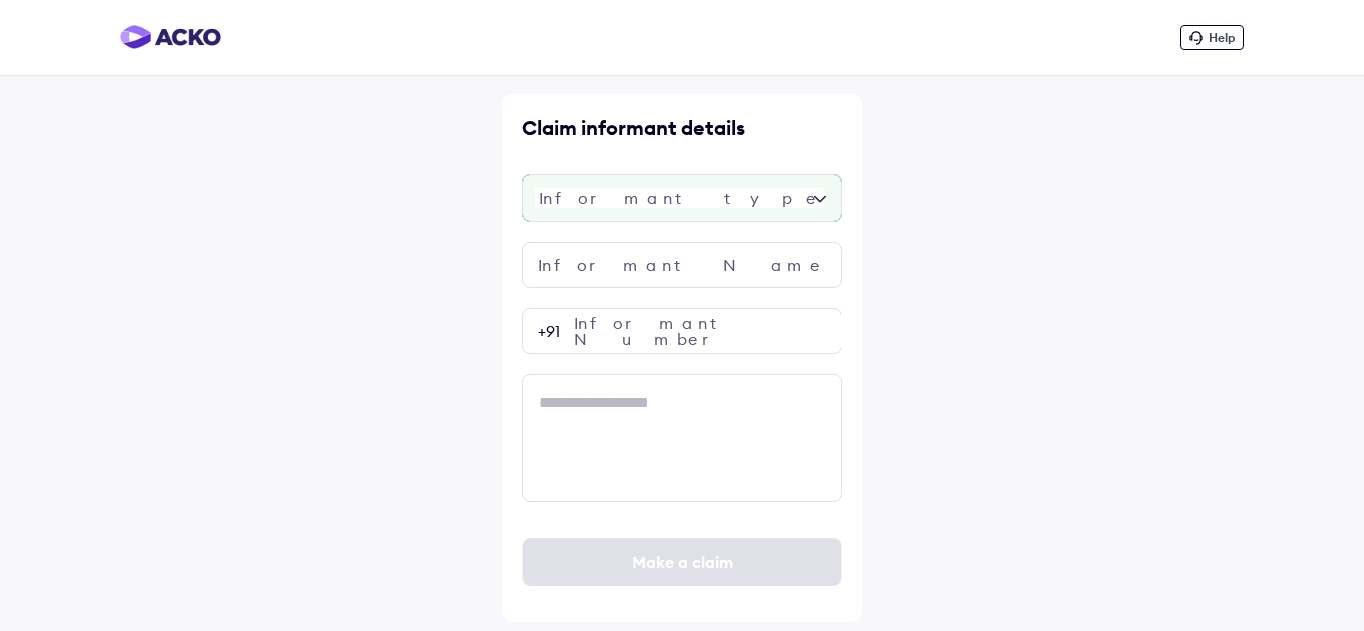 click at bounding box center (682, 198) 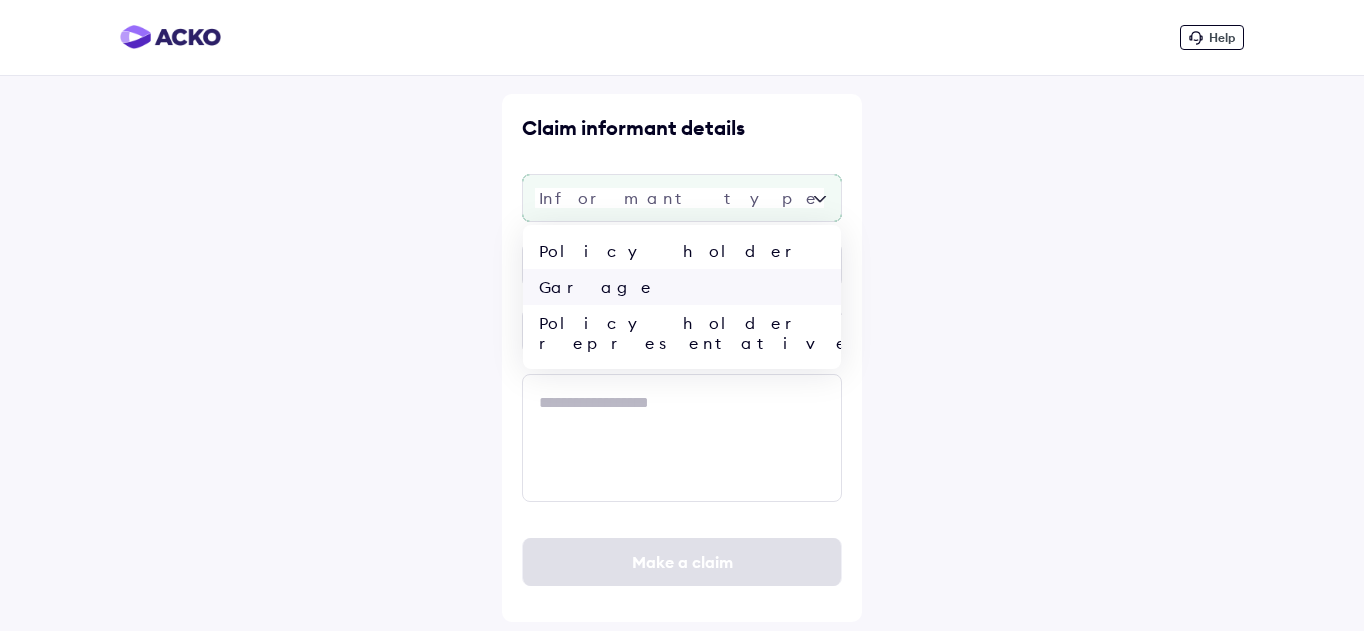 click on "Garage" at bounding box center (682, 287) 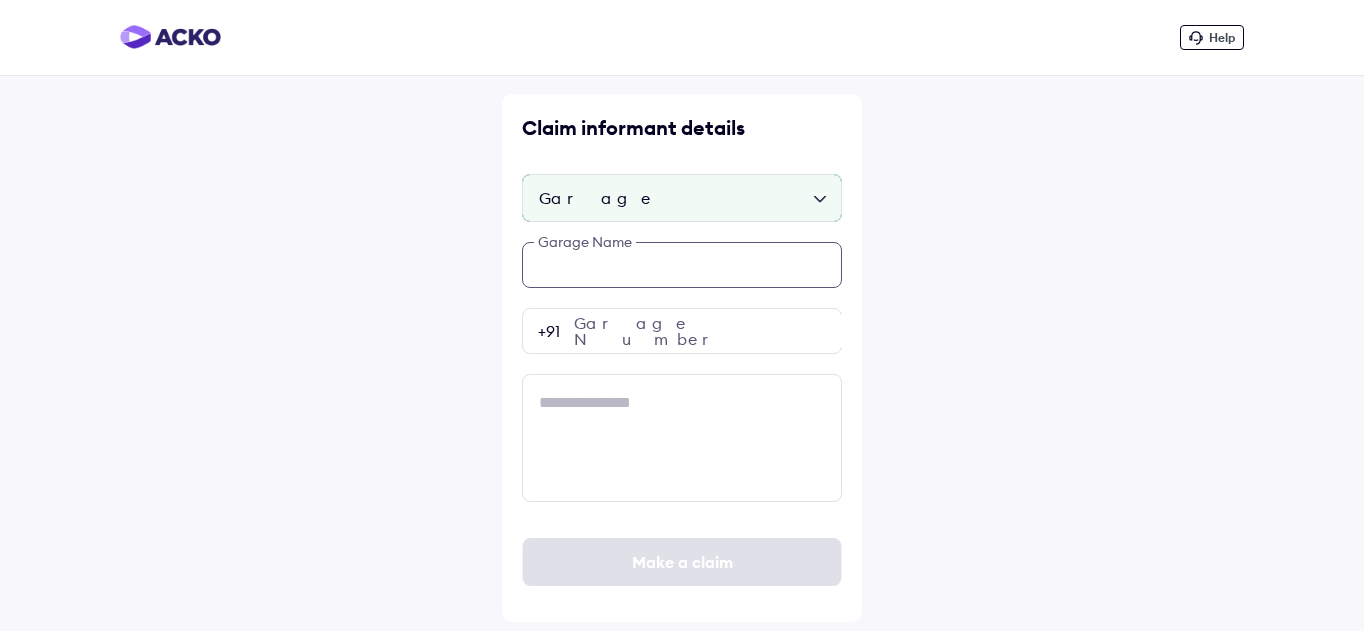 click at bounding box center [682, 265] 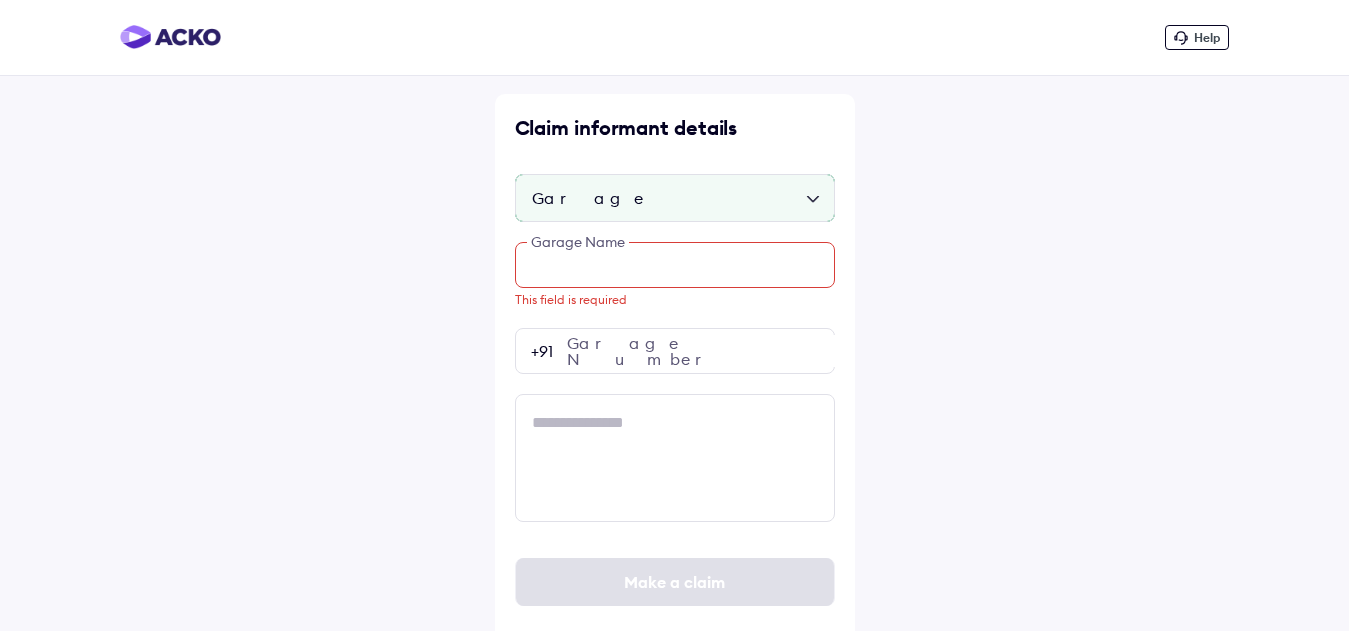 click at bounding box center (675, 265) 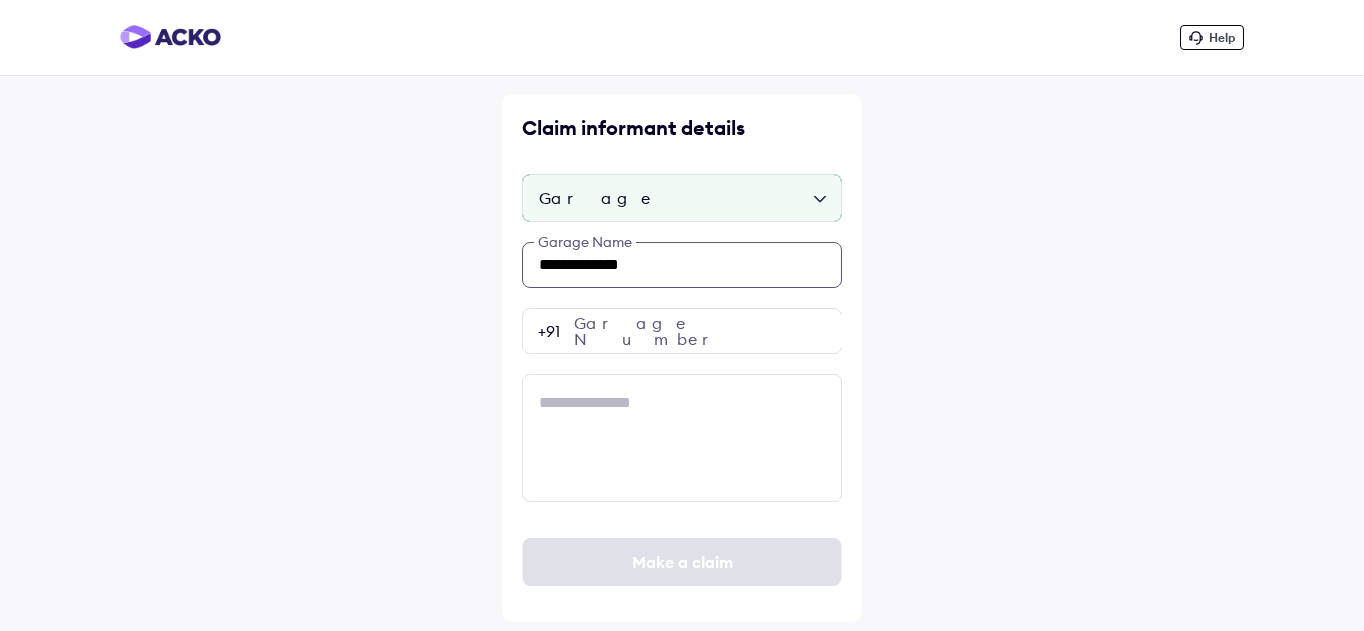 type on "**********" 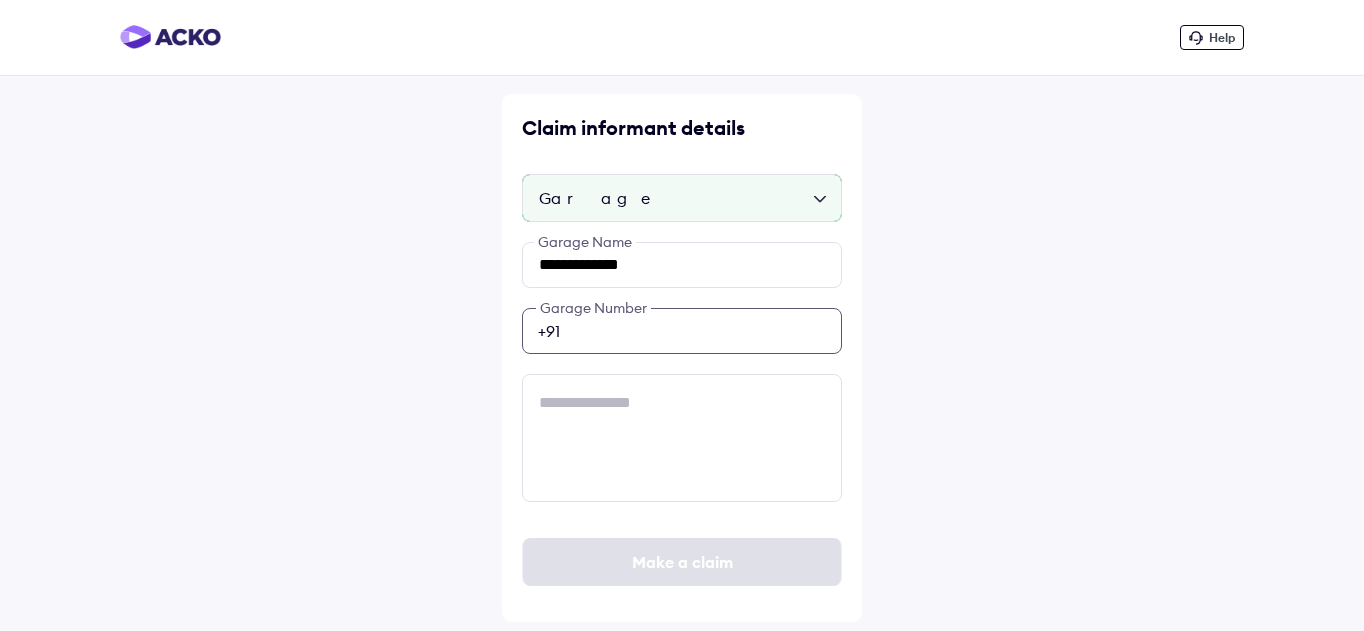 click at bounding box center [682, 331] 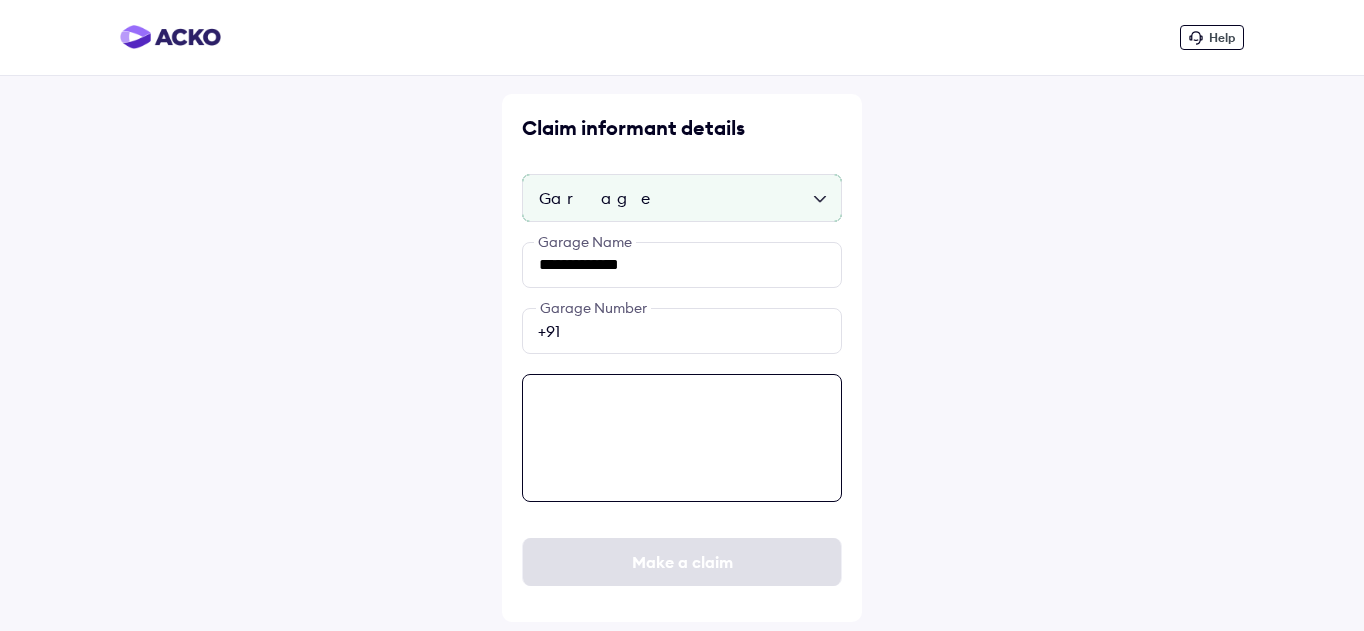 click at bounding box center (682, 438) 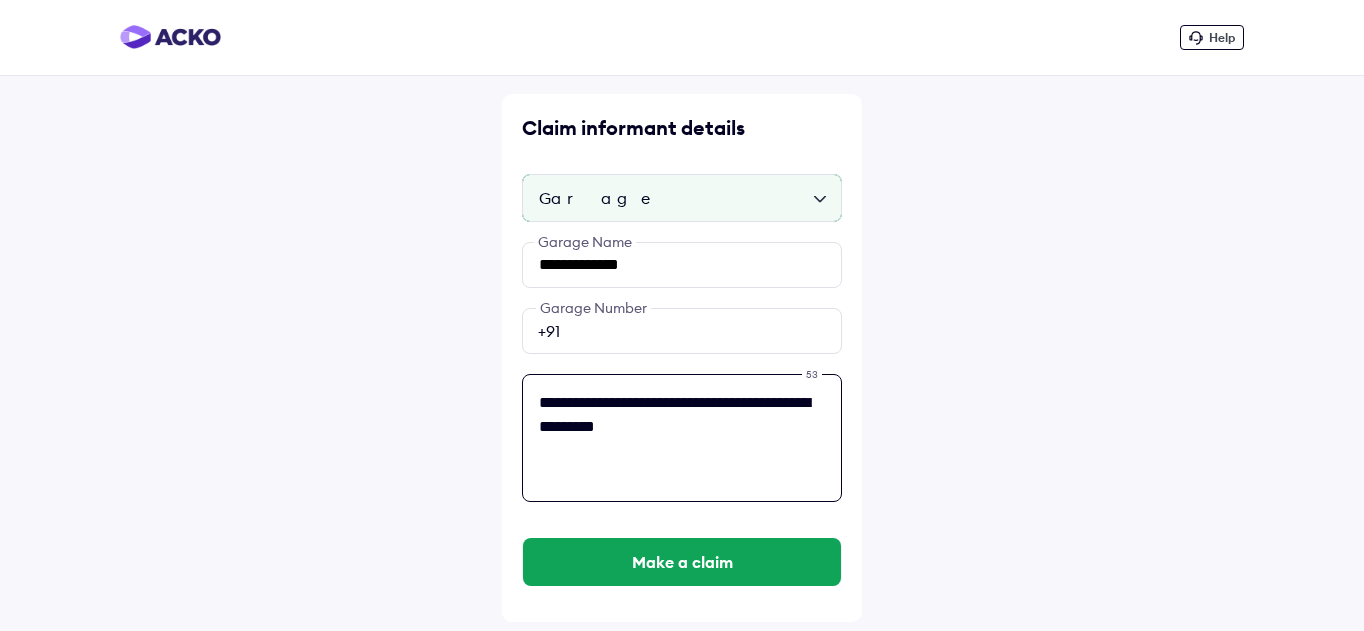 click on "**********" at bounding box center (682, 438) 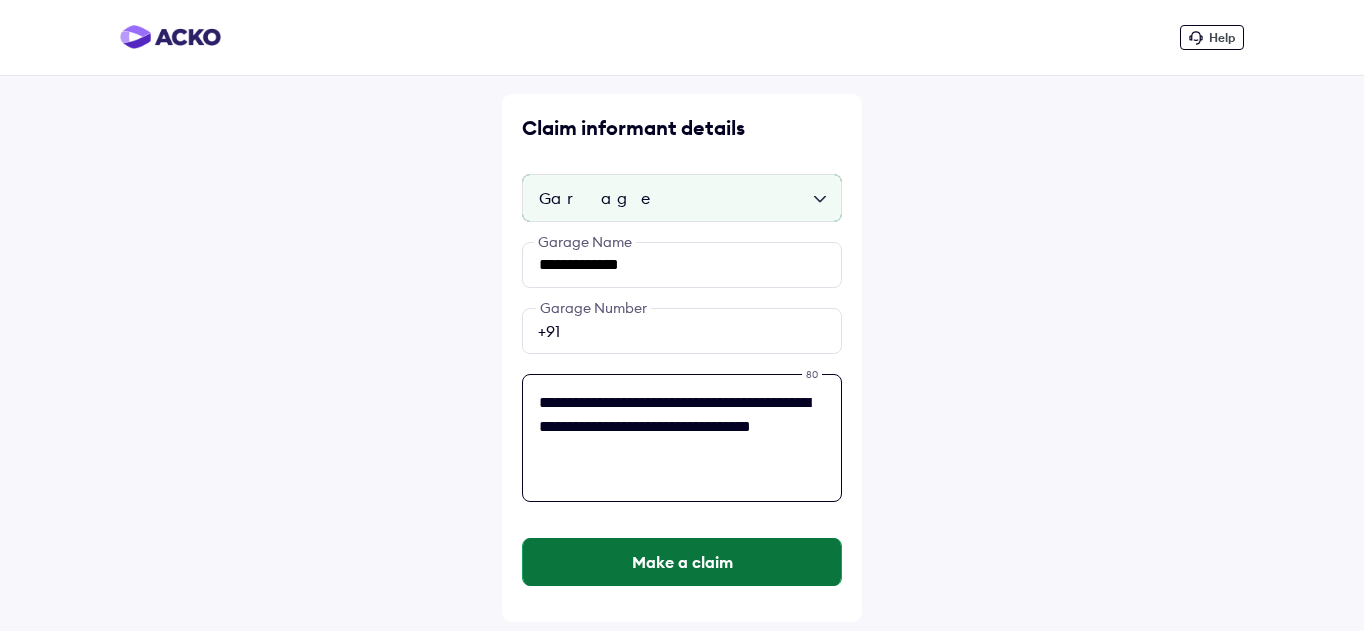 type on "**********" 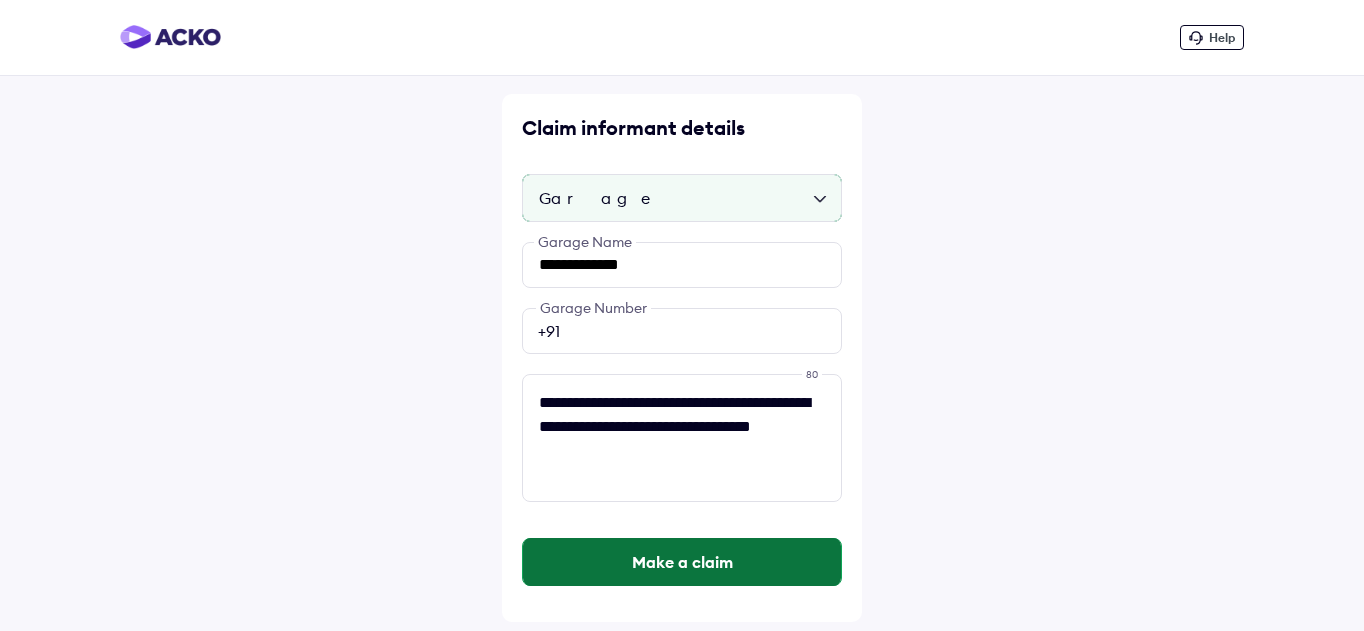 click on "Make a claim" at bounding box center (682, 562) 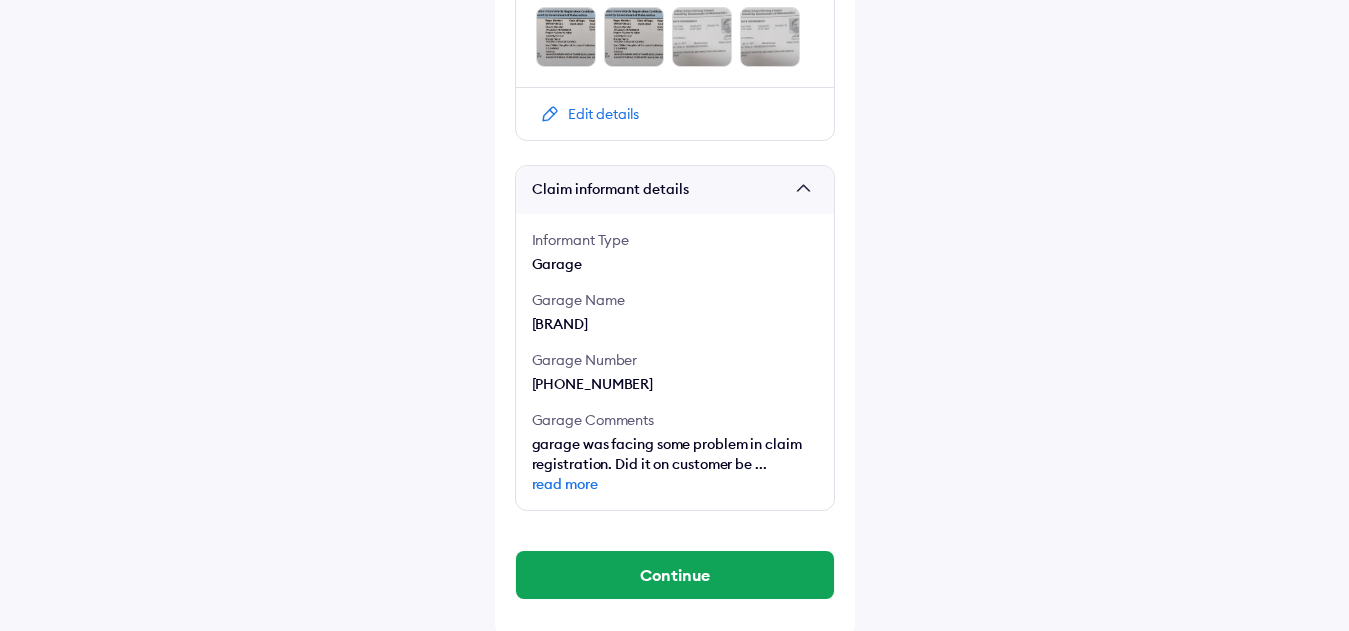 scroll, scrollTop: 1262, scrollLeft: 0, axis: vertical 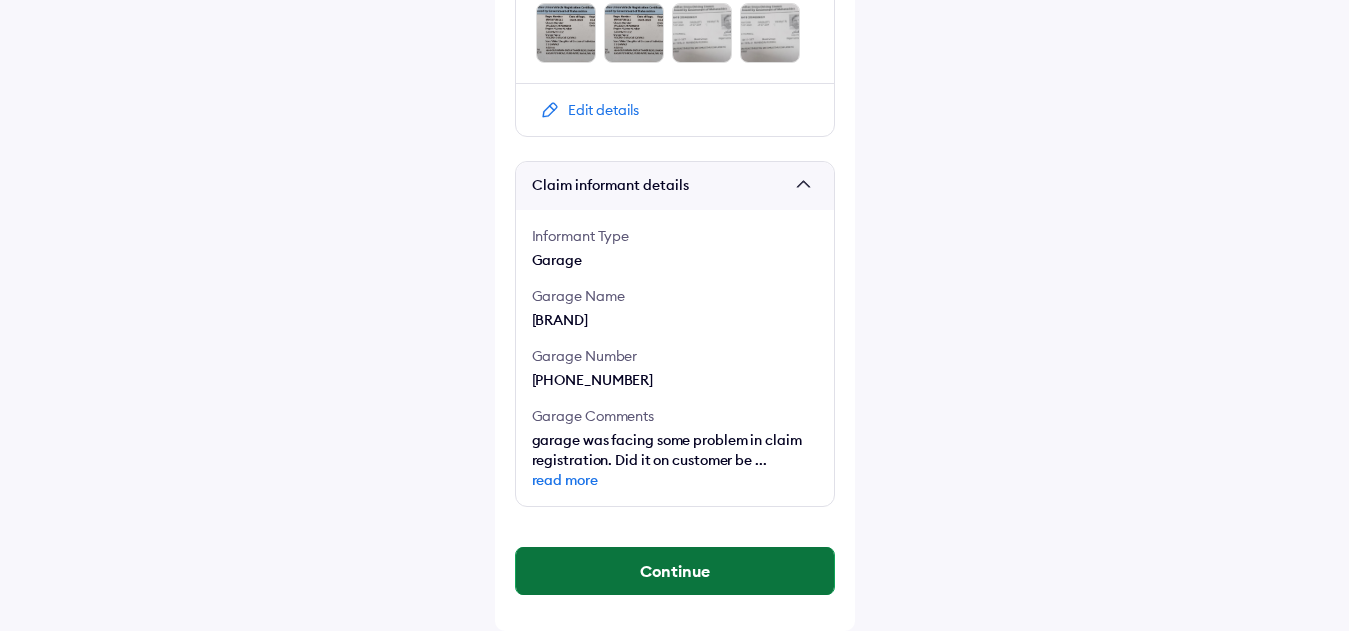 click on "Continue" at bounding box center [675, 571] 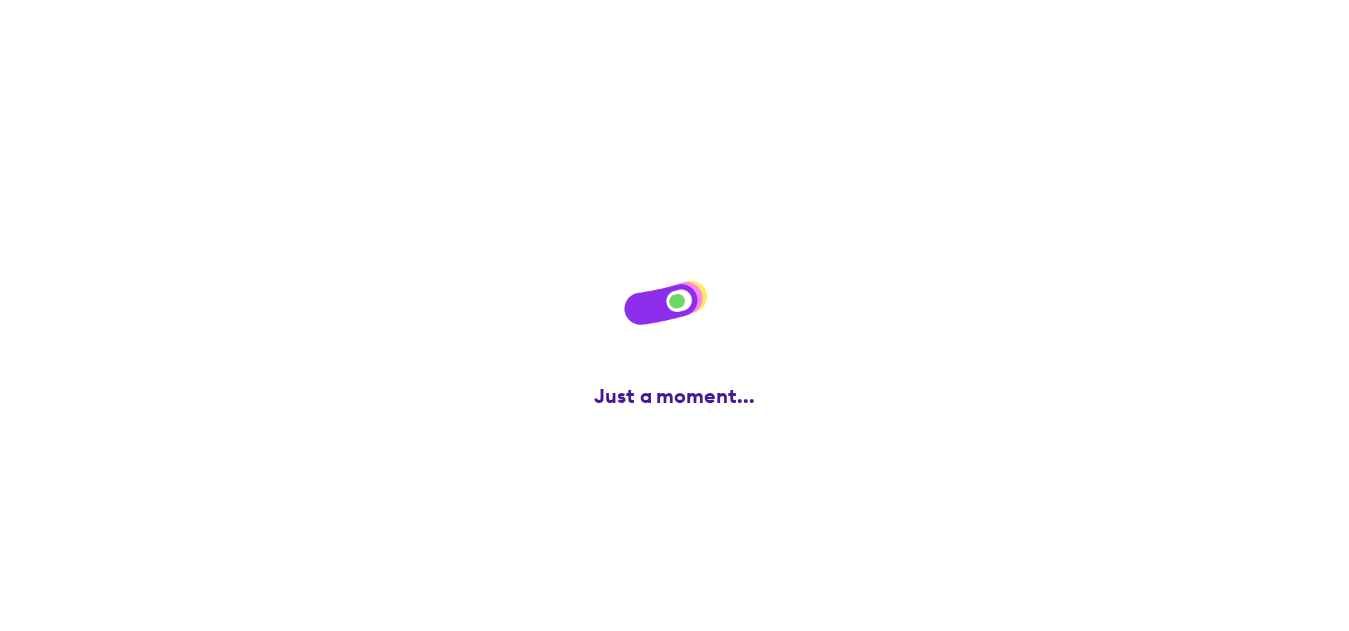 scroll, scrollTop: 0, scrollLeft: 0, axis: both 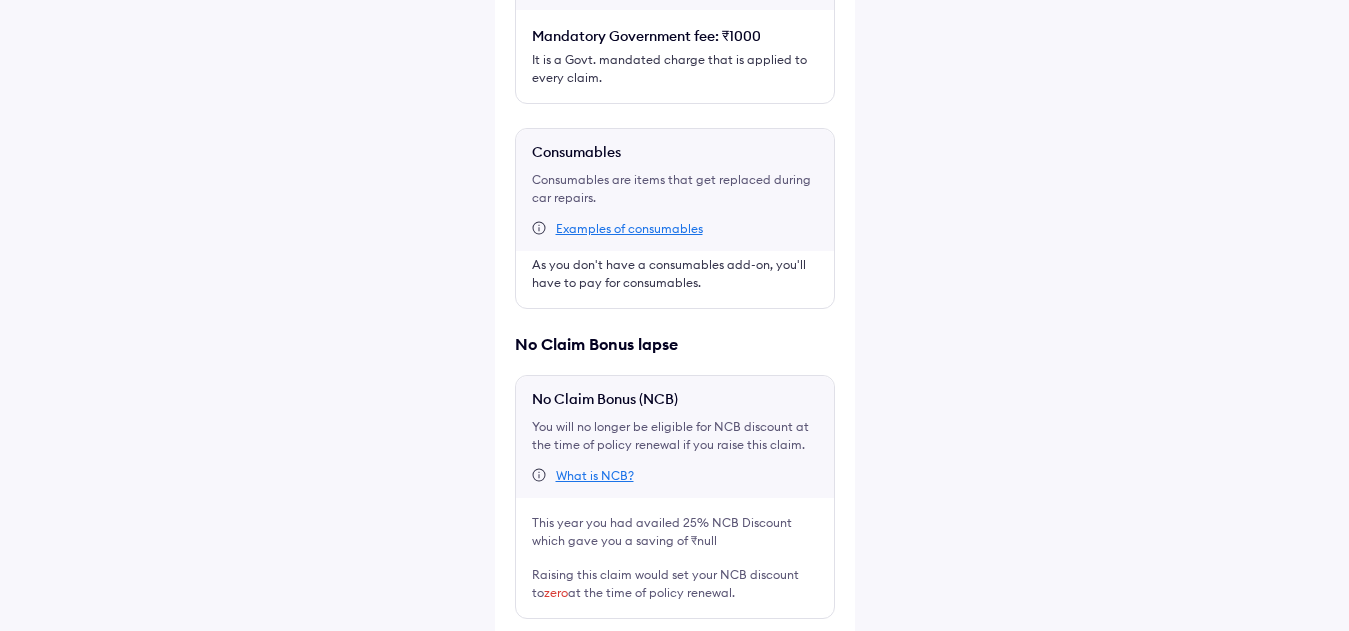 click at bounding box center [523, 651] 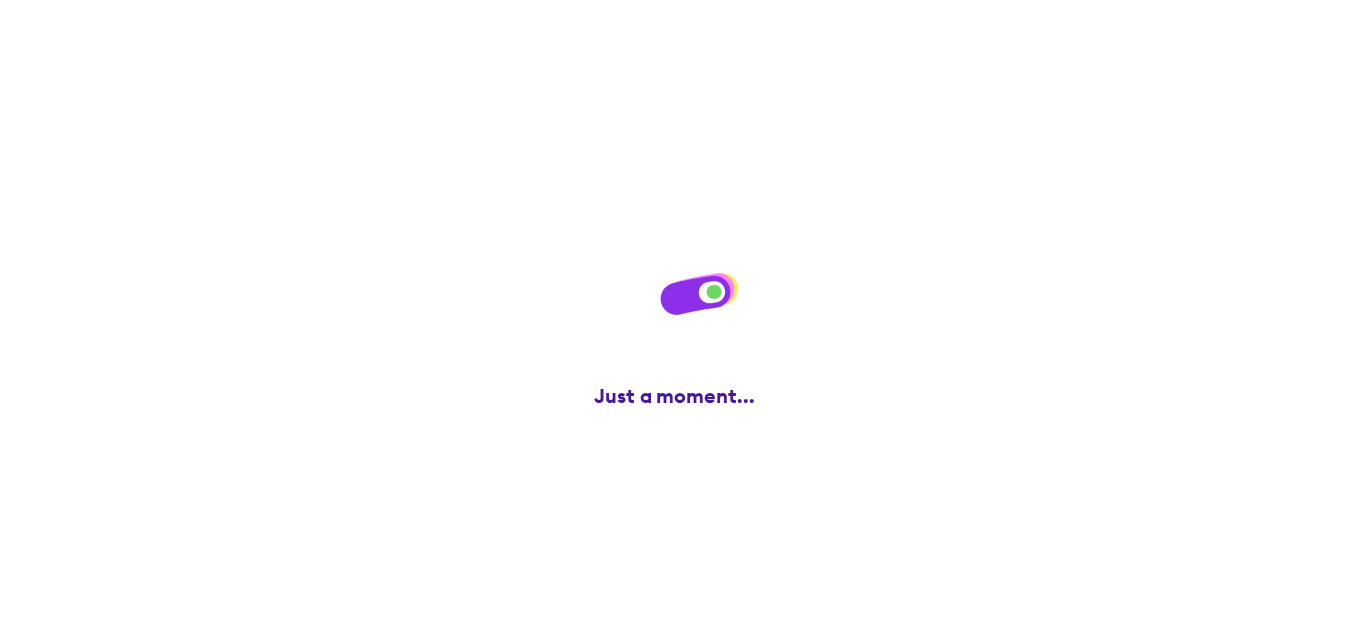 scroll, scrollTop: 0, scrollLeft: 0, axis: both 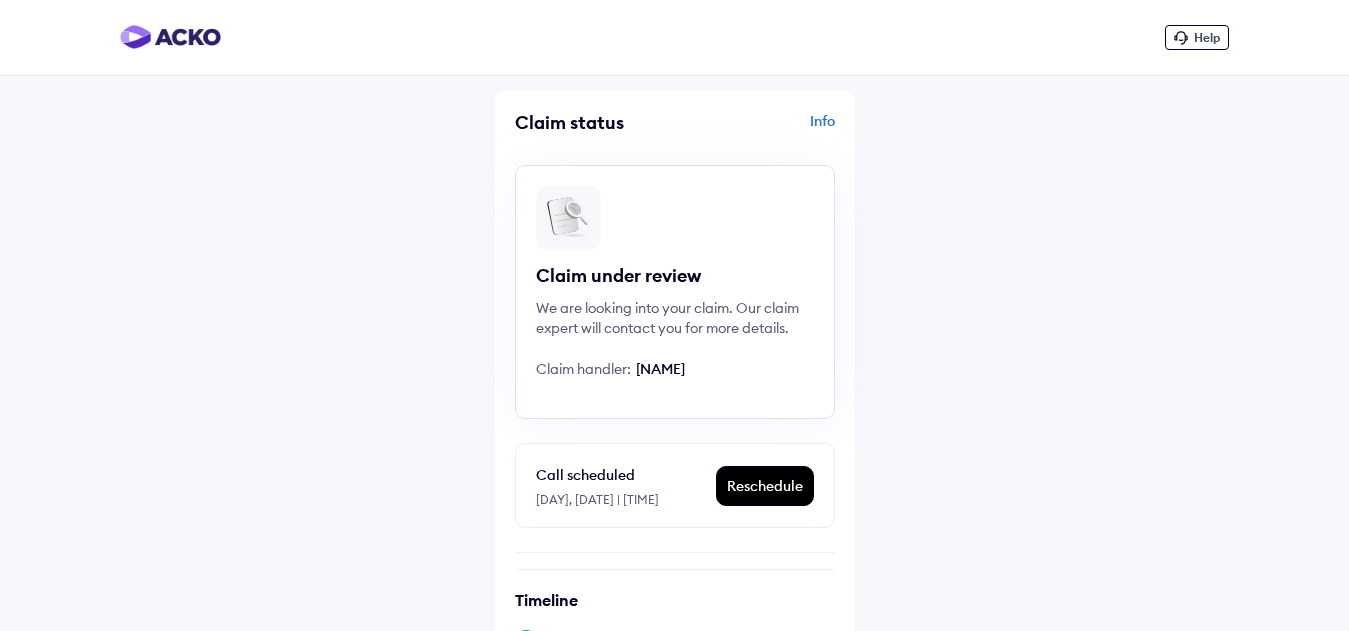 click on "Info" at bounding box center [757, 130] 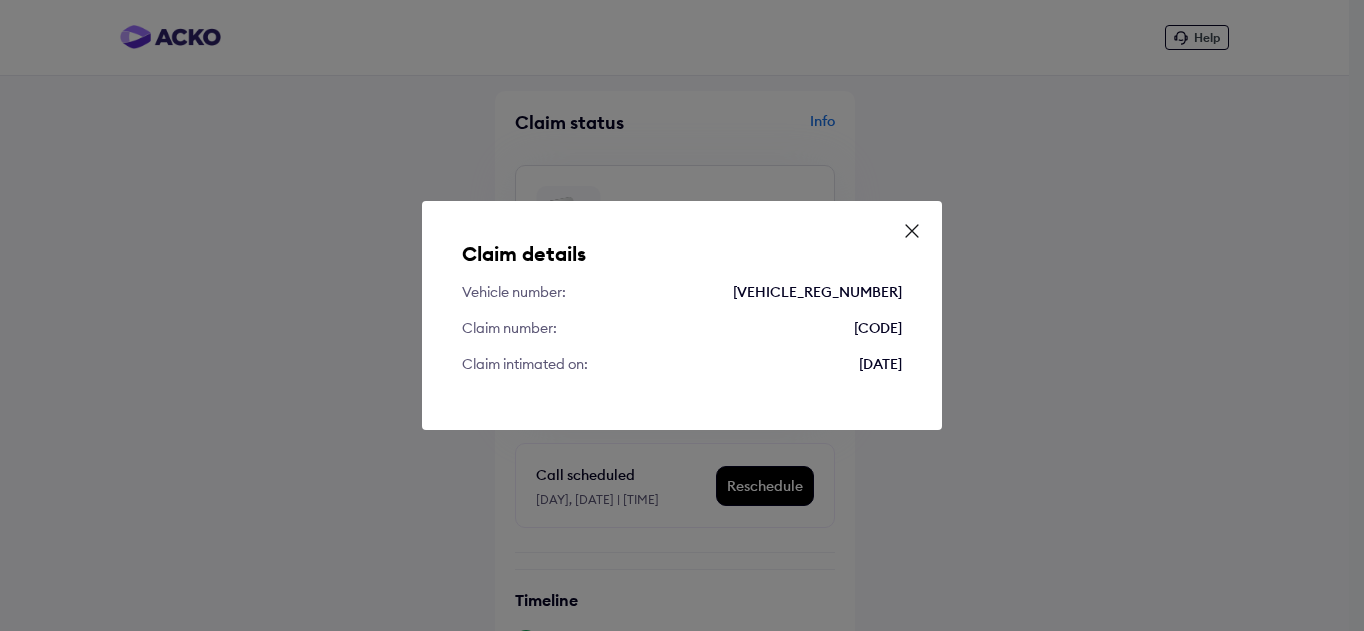 click on "[CODE]" at bounding box center [878, 328] 